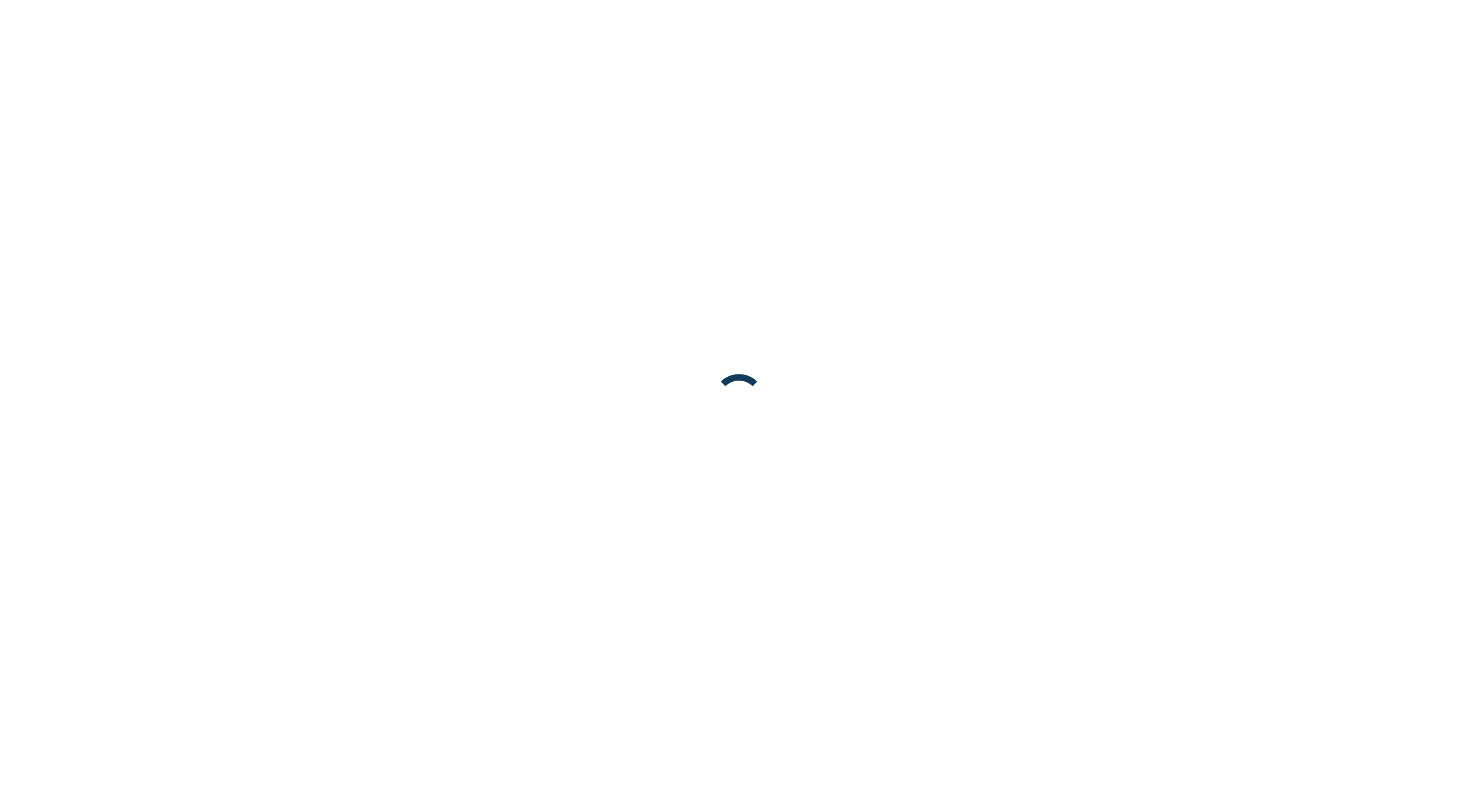 scroll, scrollTop: 0, scrollLeft: 0, axis: both 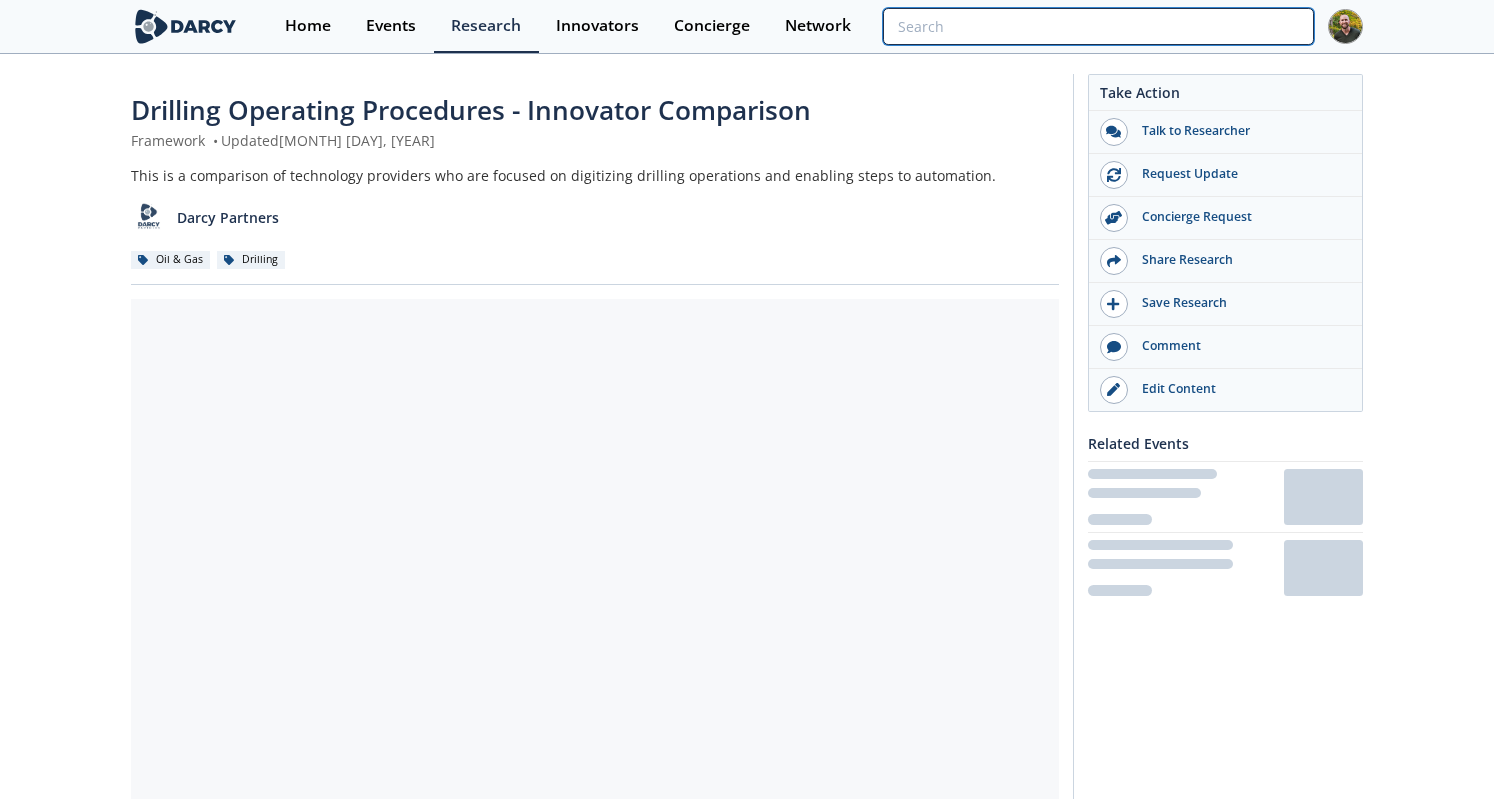 click at bounding box center (1098, 26) 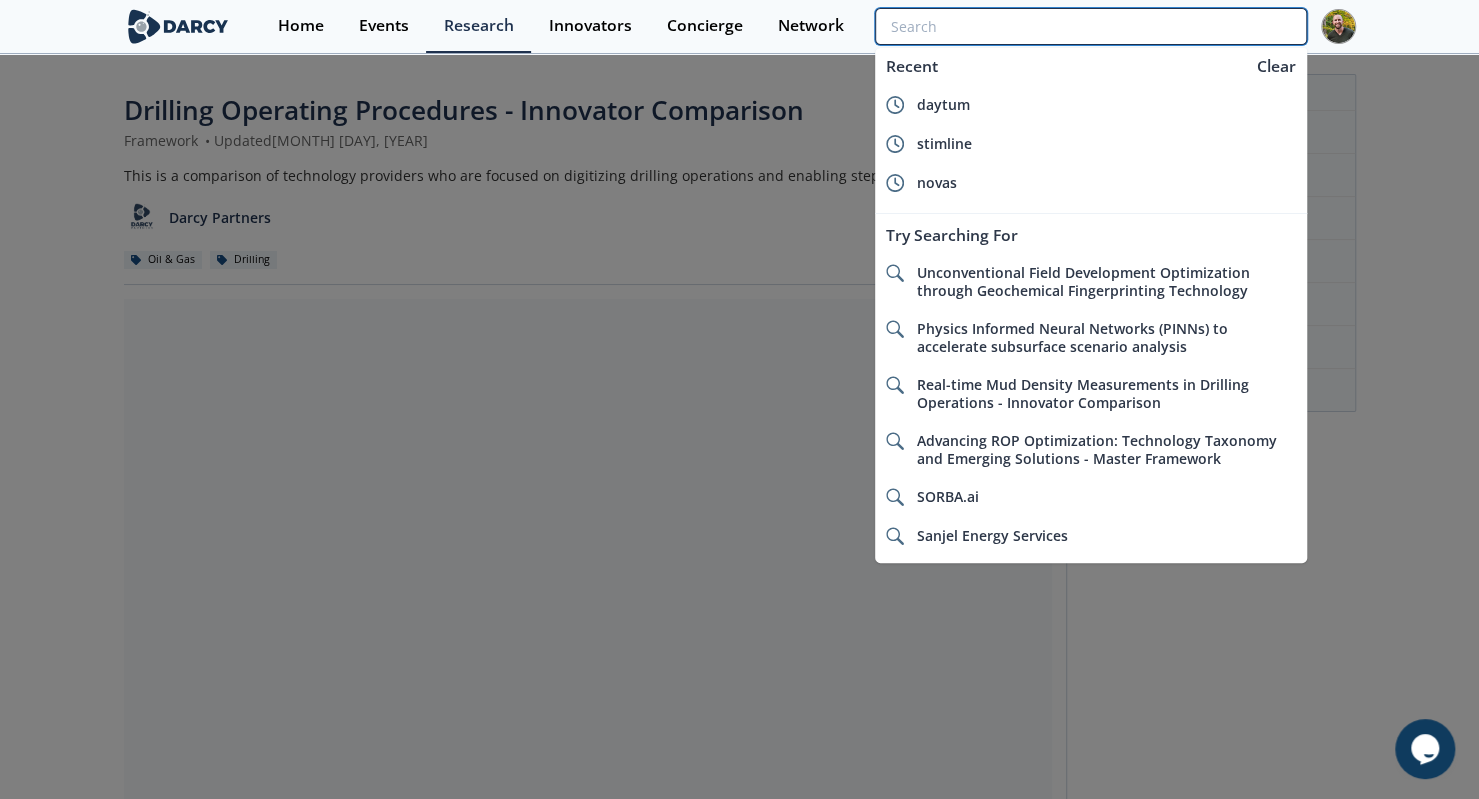 scroll, scrollTop: 0, scrollLeft: 0, axis: both 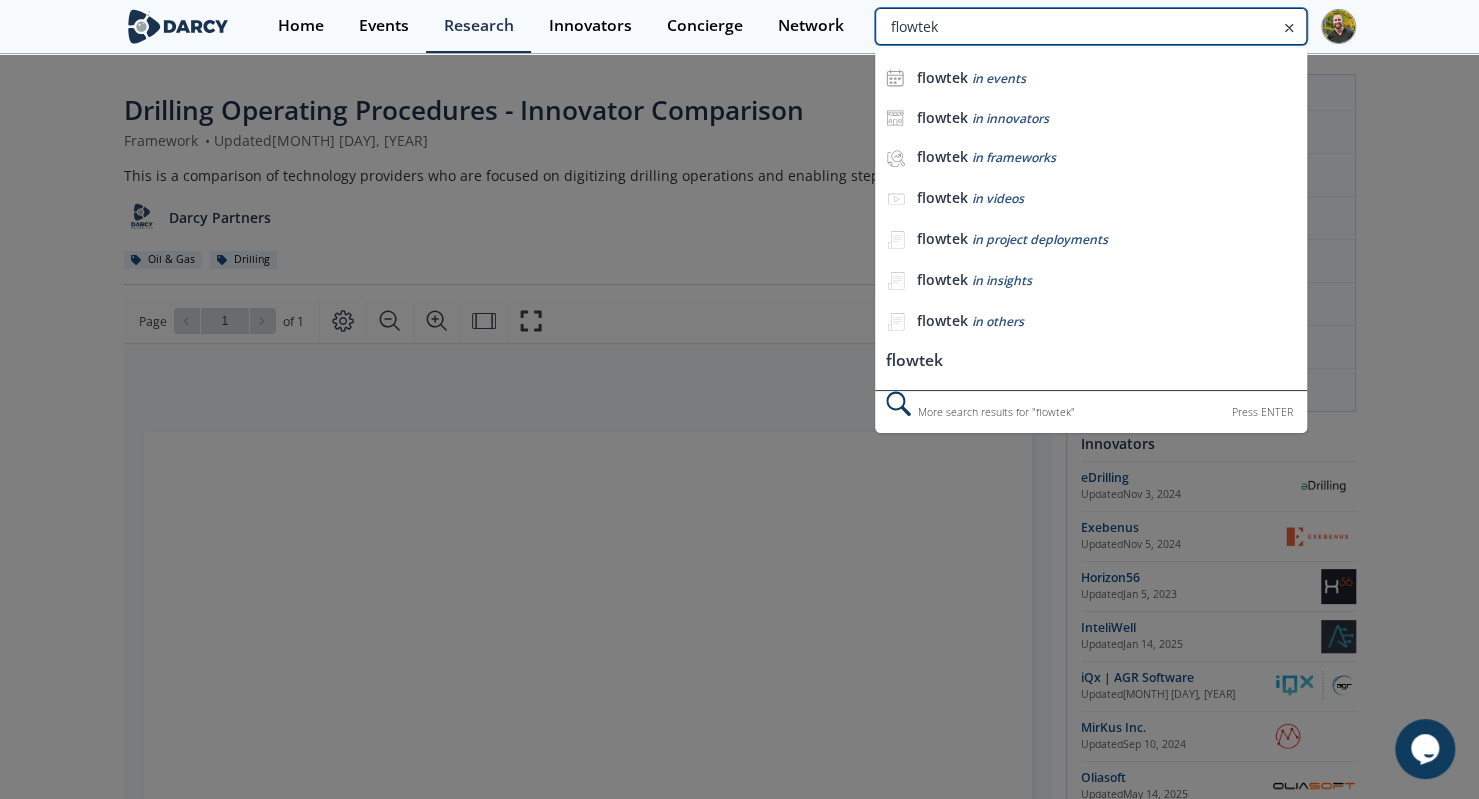 type on "flowtek" 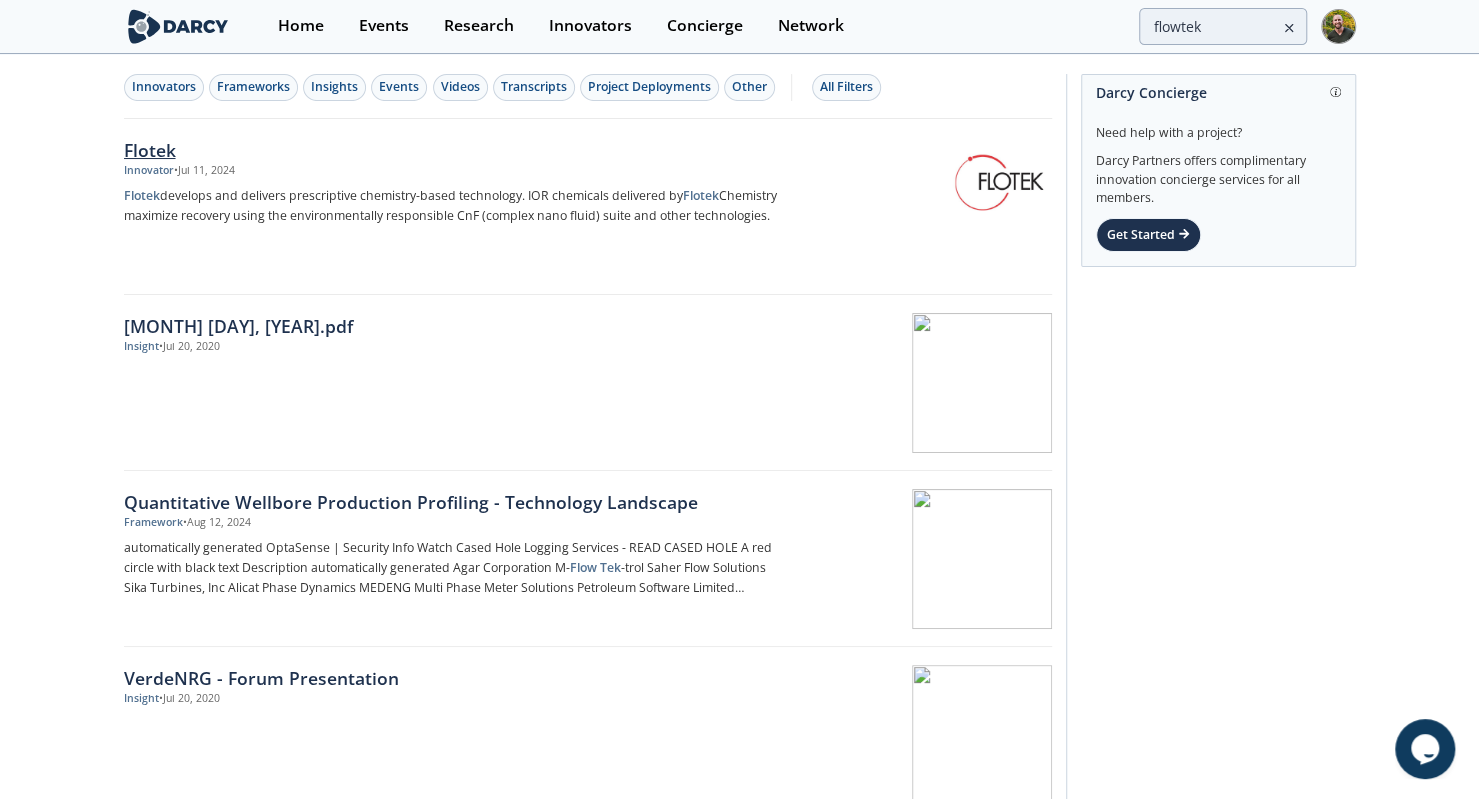 click on "Flotek" at bounding box center [455, 150] 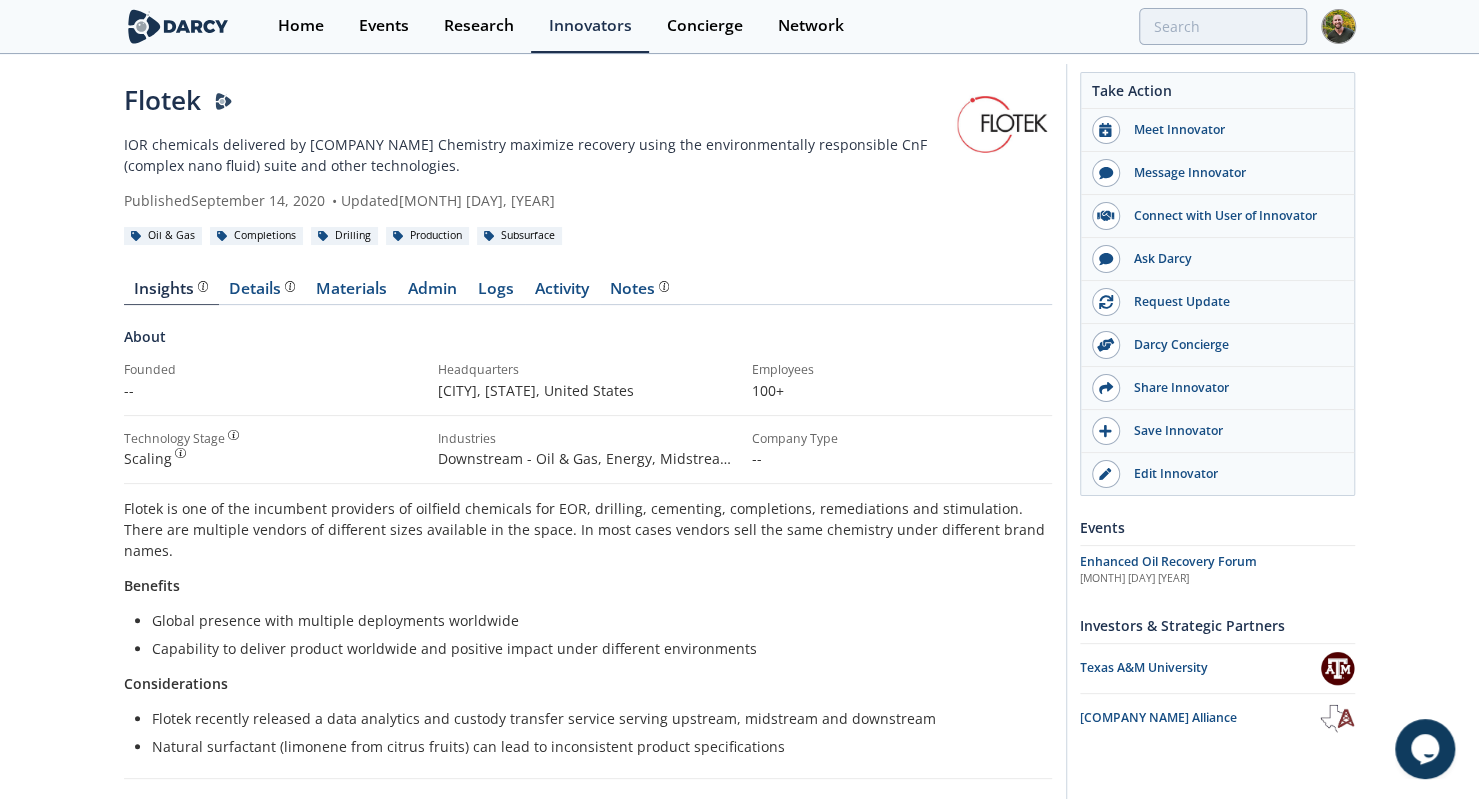 scroll, scrollTop: 6, scrollLeft: 0, axis: vertical 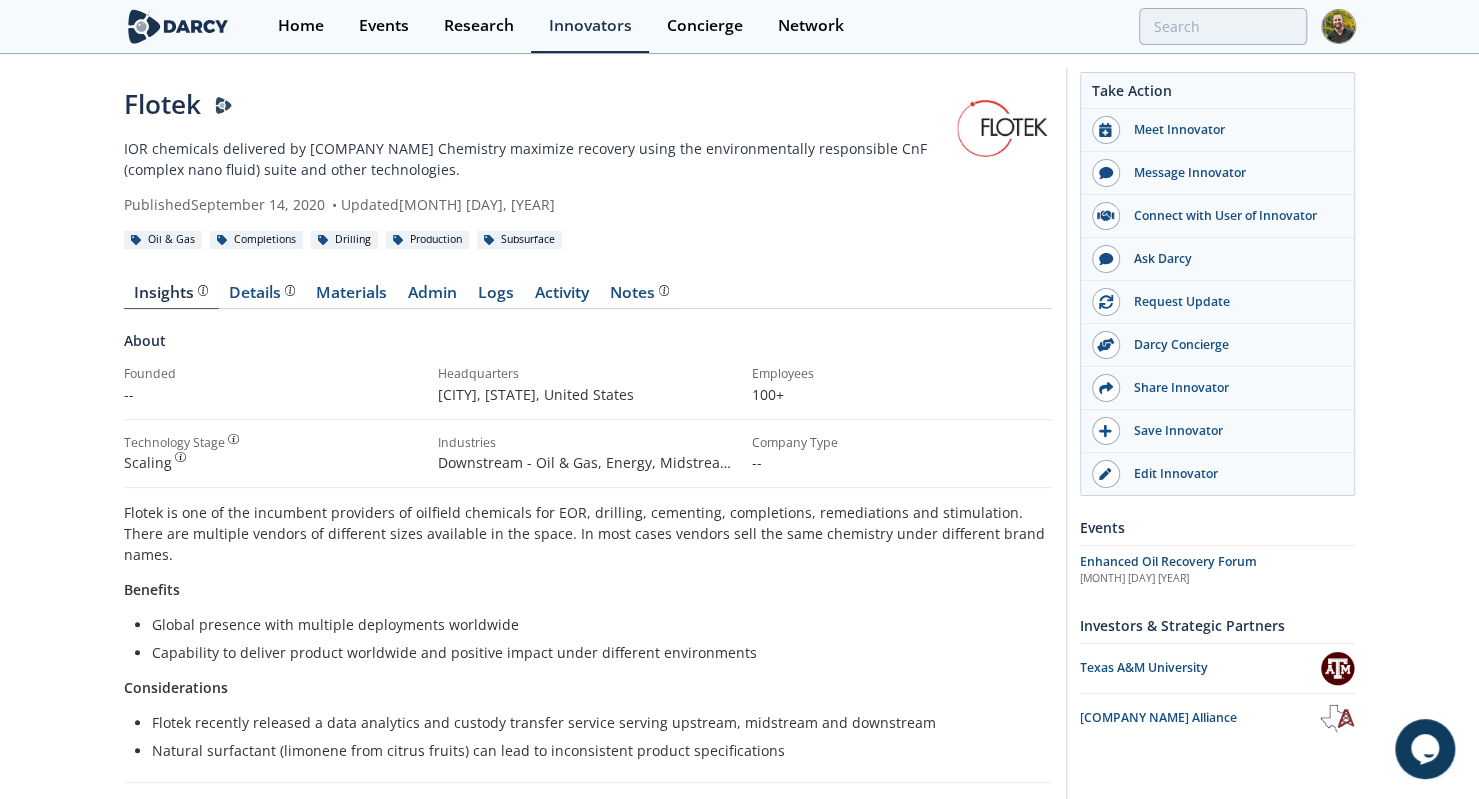 drag, startPoint x: 958, startPoint y: 117, endPoint x: 982, endPoint y: 101, distance: 28.84441 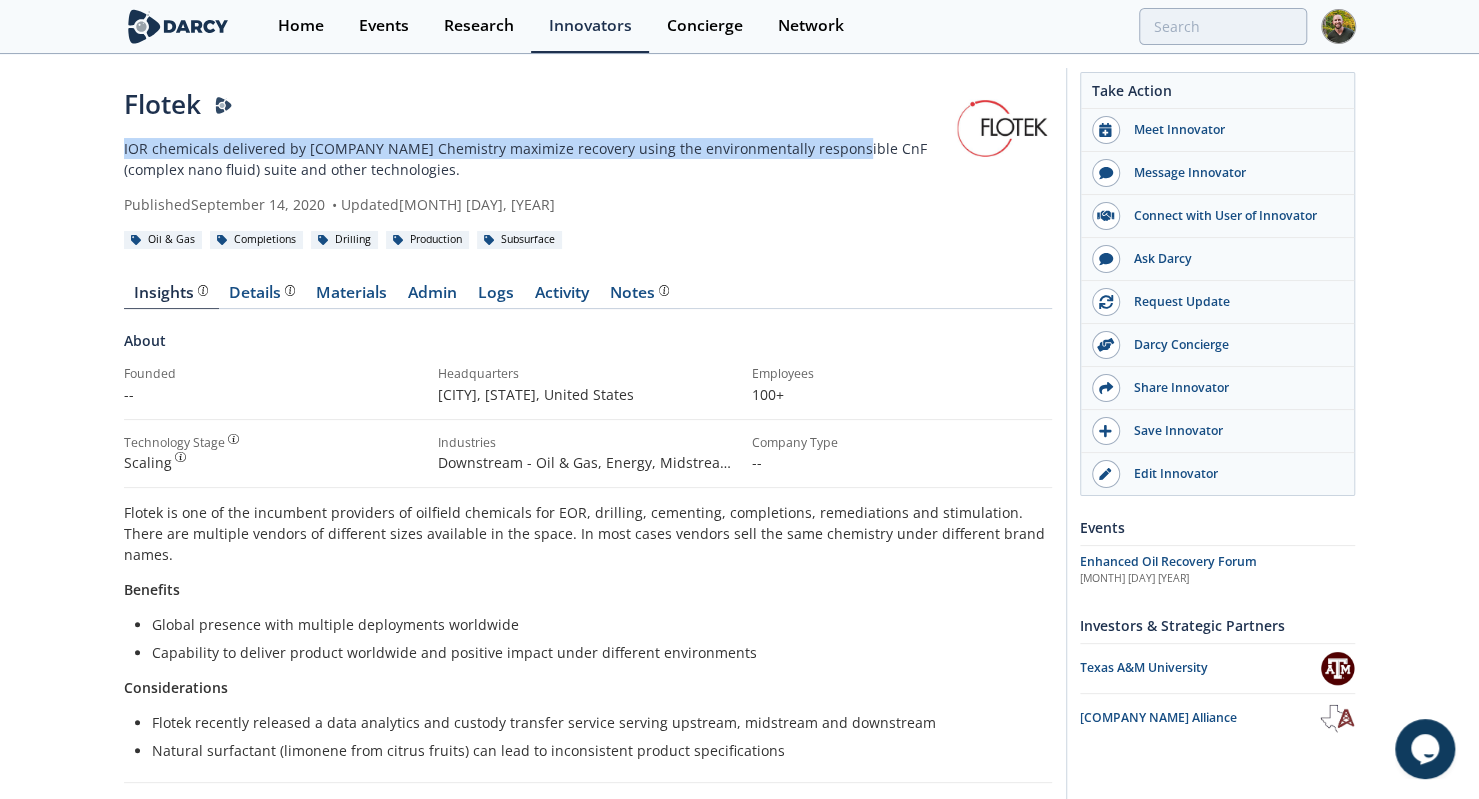 drag, startPoint x: 122, startPoint y: 148, endPoint x: 817, endPoint y: 144, distance: 695.01154 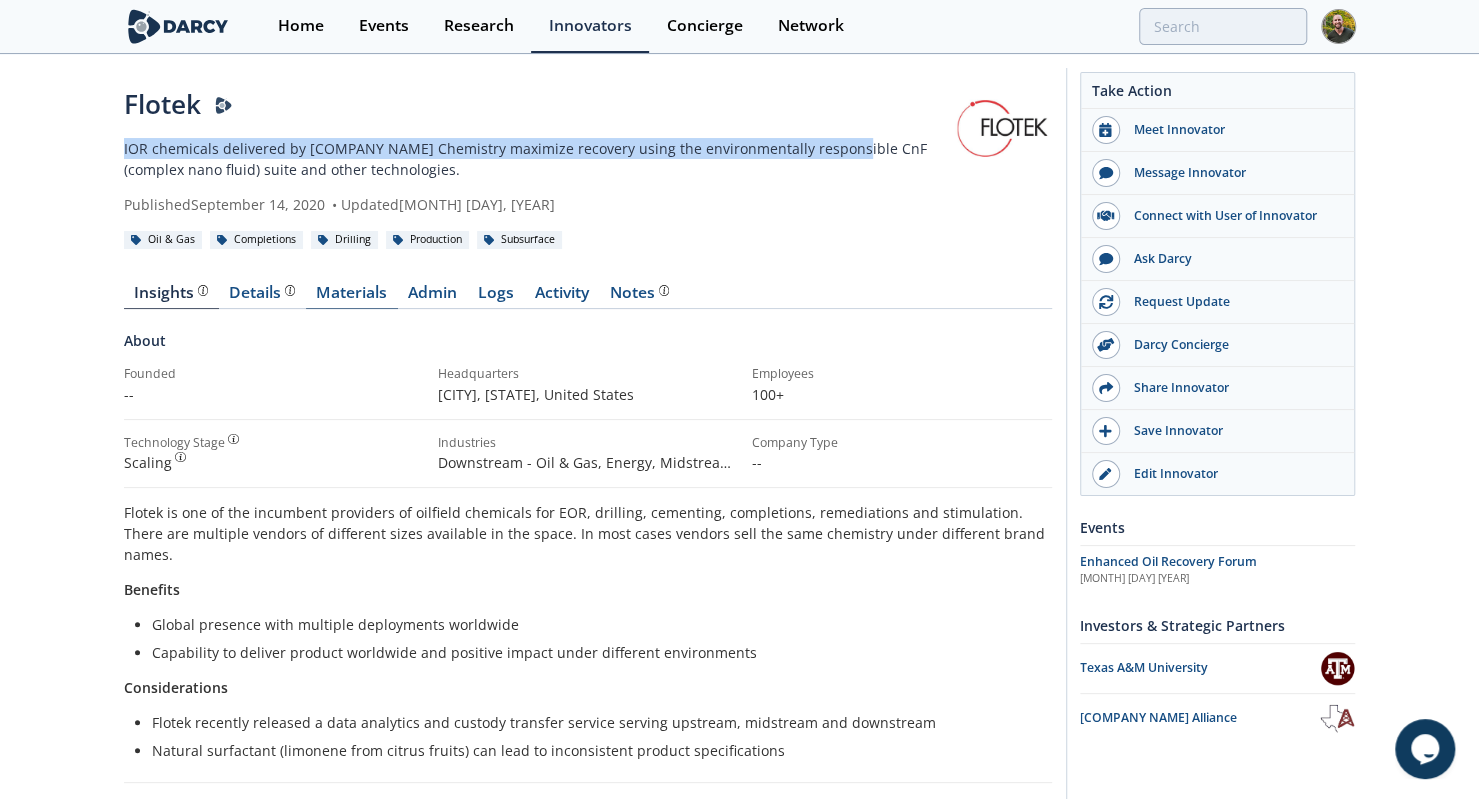 click on "Materials" at bounding box center (352, 297) 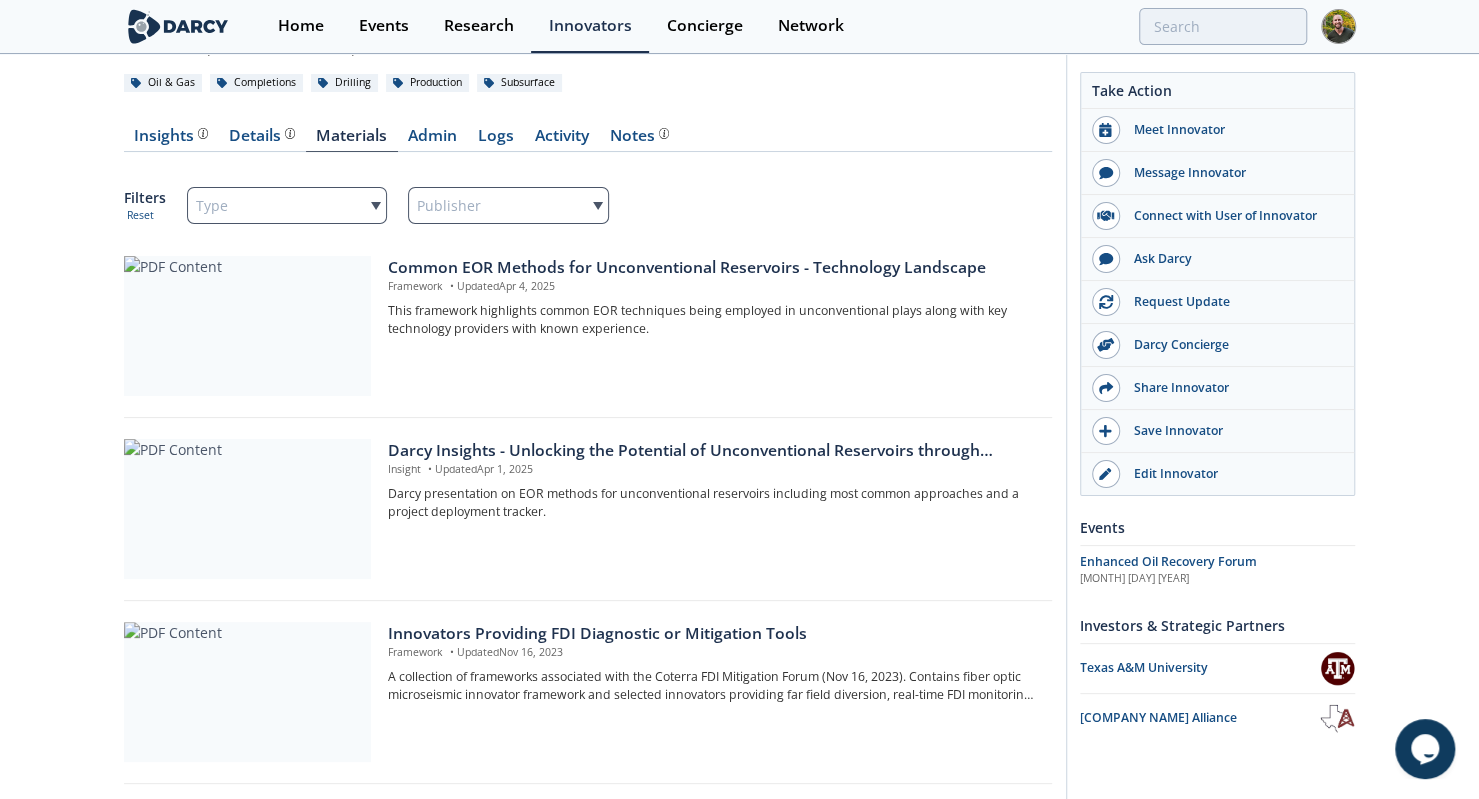 scroll, scrollTop: 164, scrollLeft: 0, axis: vertical 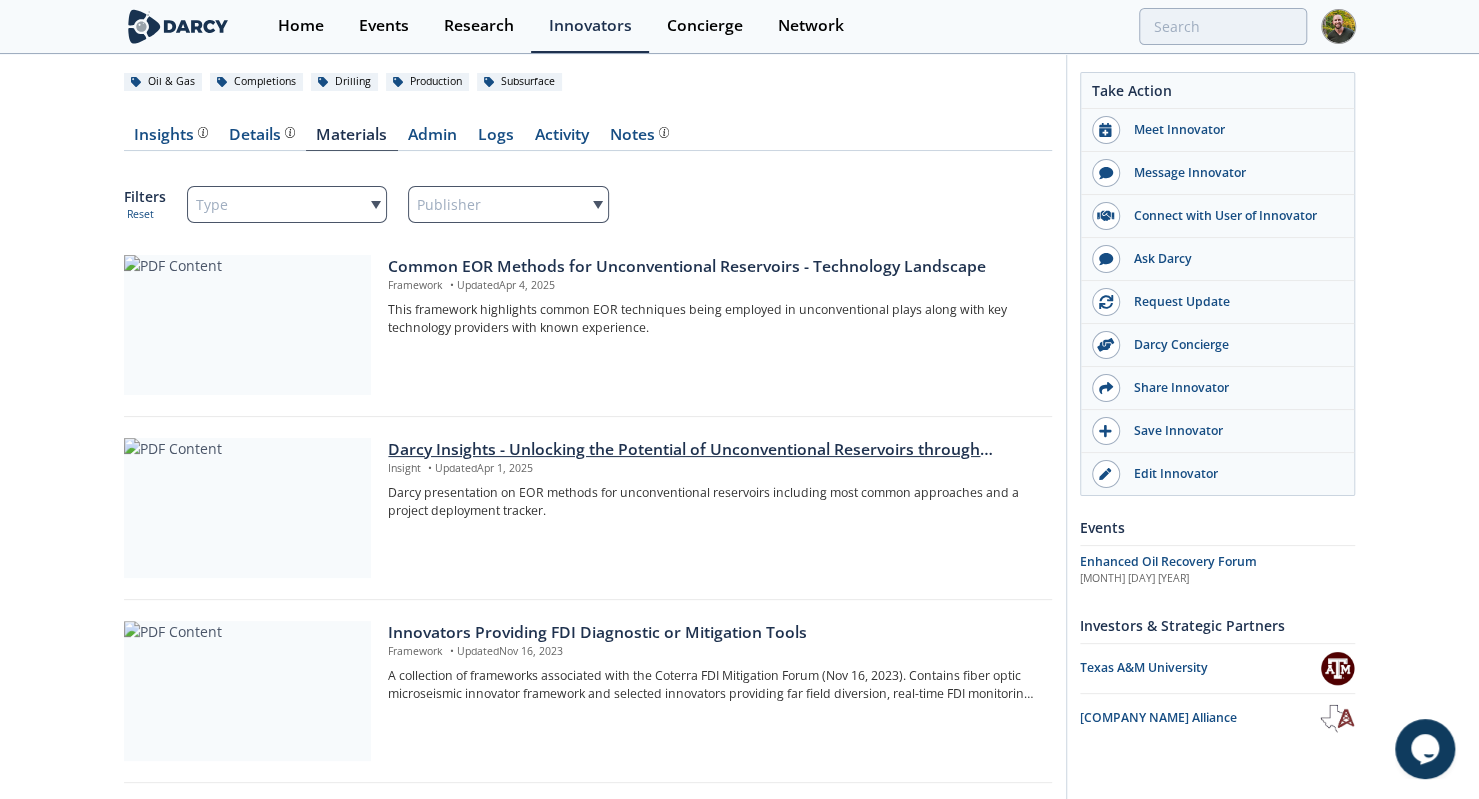 click on "Darcy Insights - Unlocking the Potential of Unconventional Reservoirs through Surfactant-based EOR" at bounding box center [712, 450] 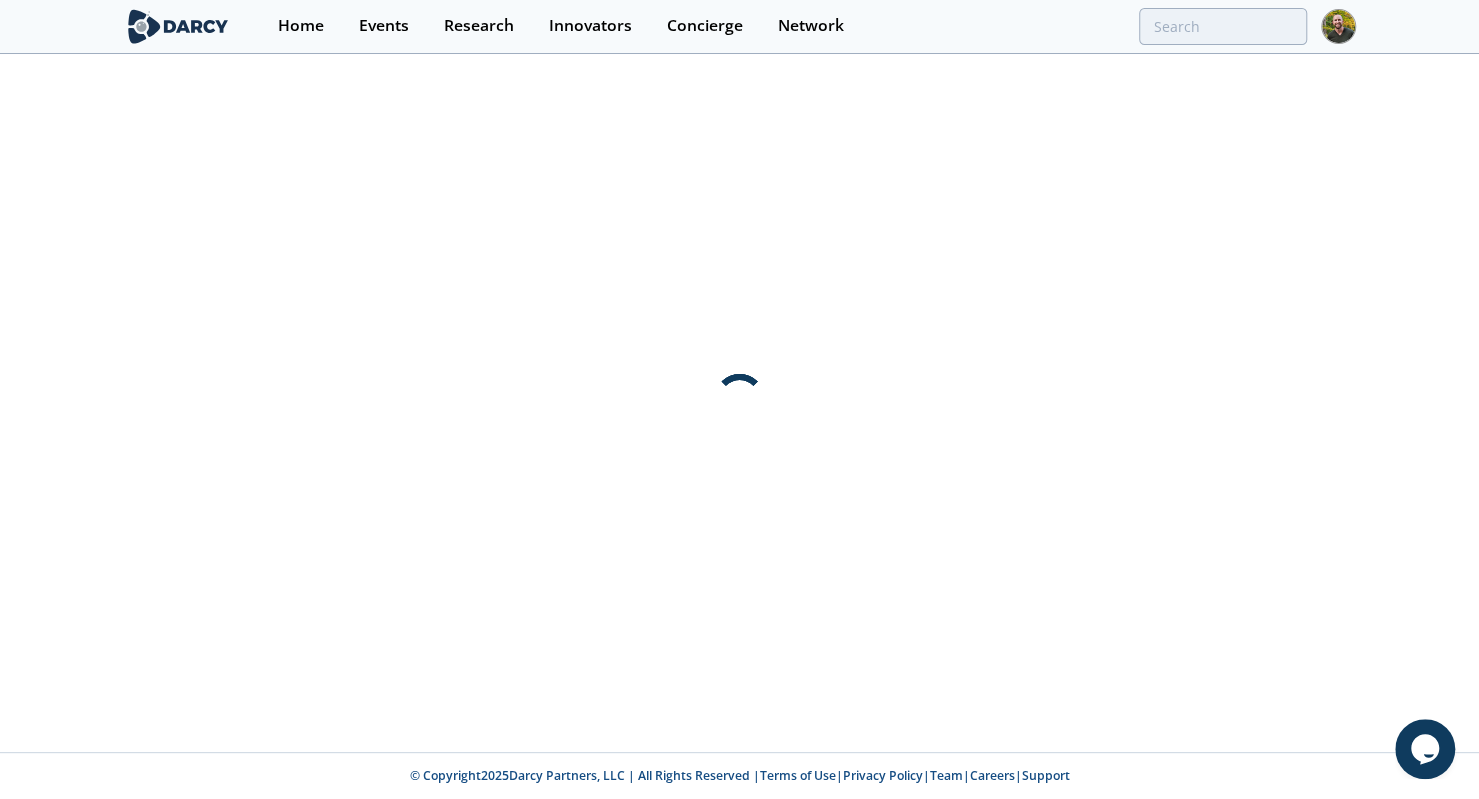 scroll, scrollTop: 0, scrollLeft: 0, axis: both 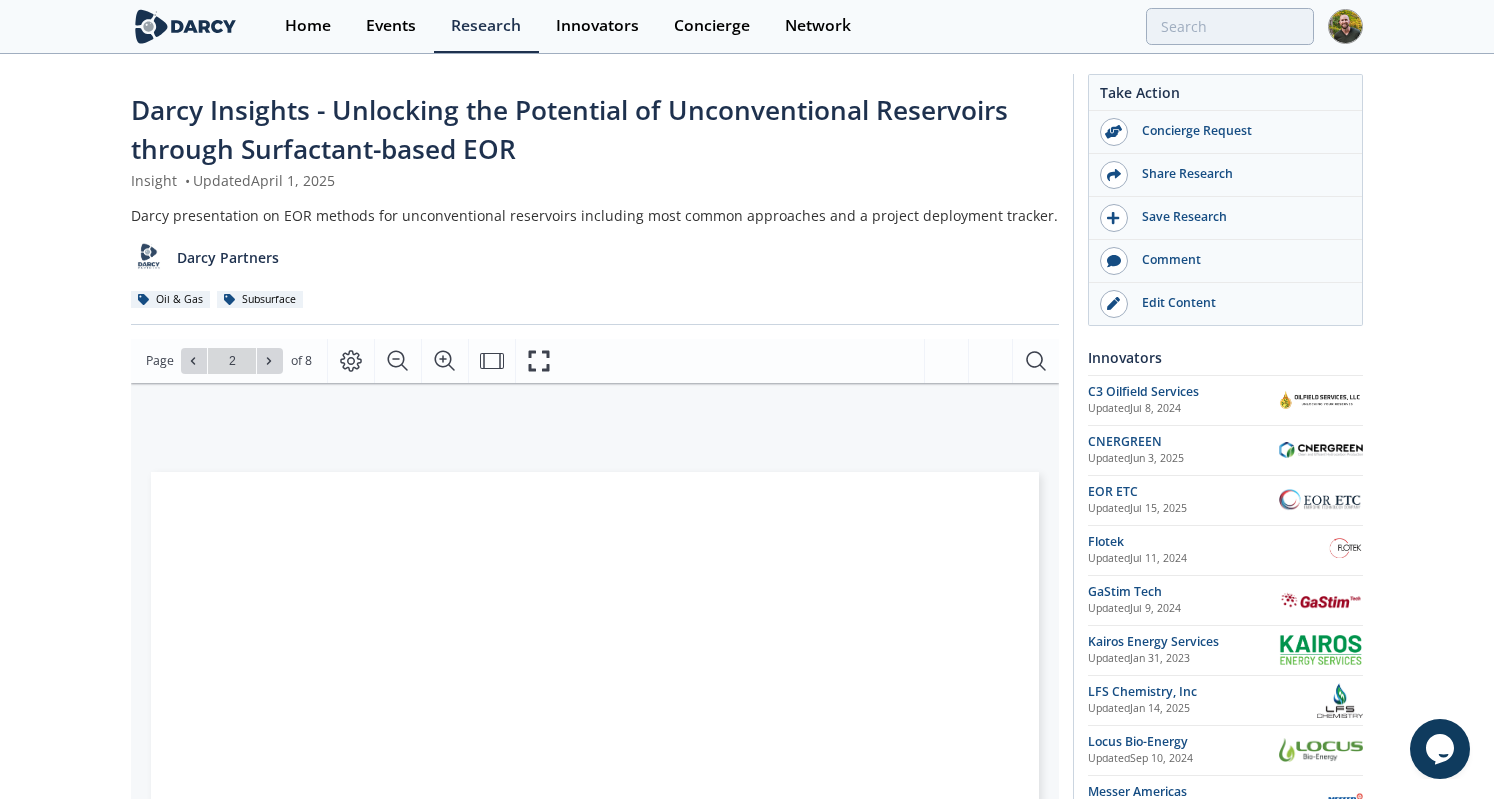 type on "3" 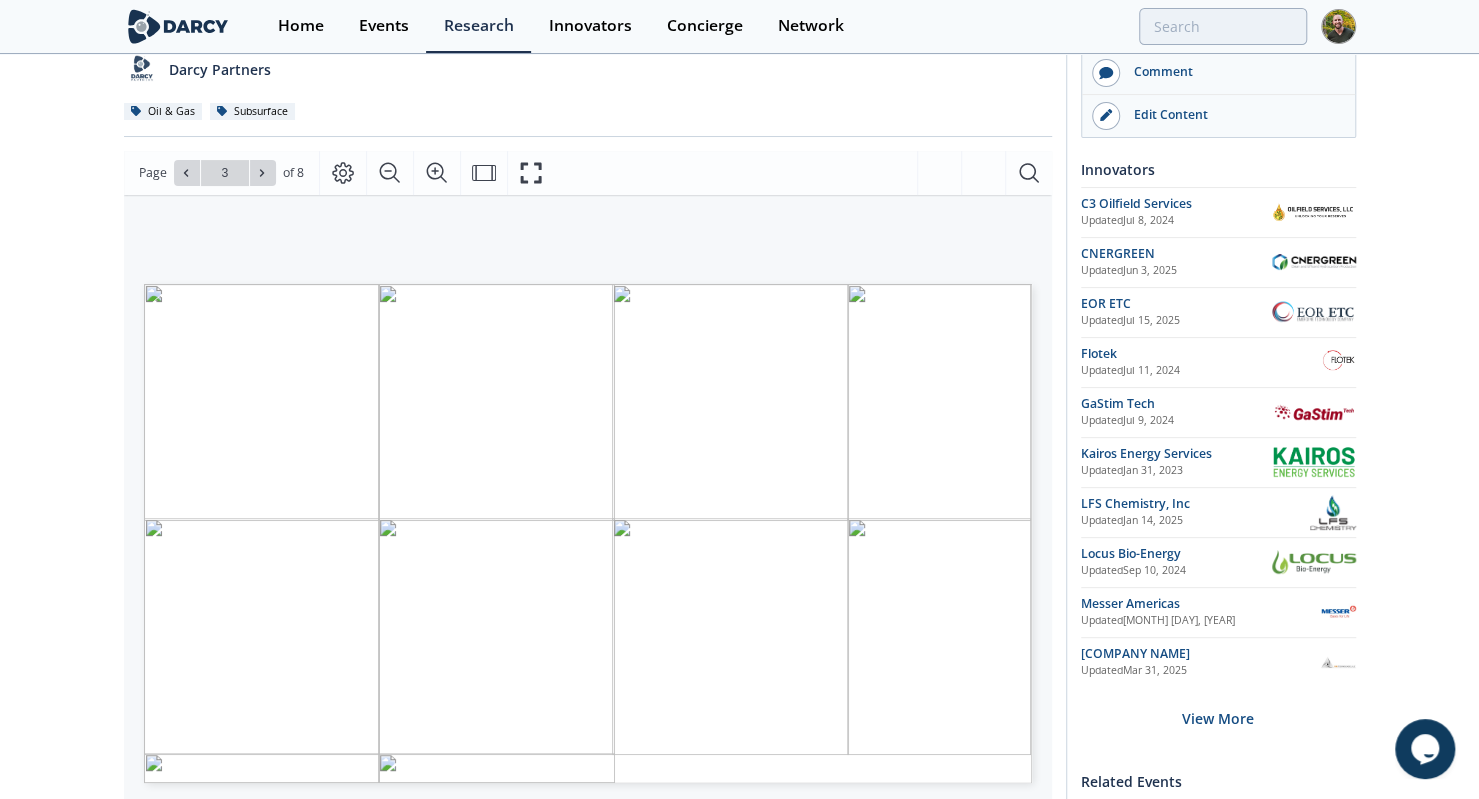 scroll, scrollTop: 189, scrollLeft: 0, axis: vertical 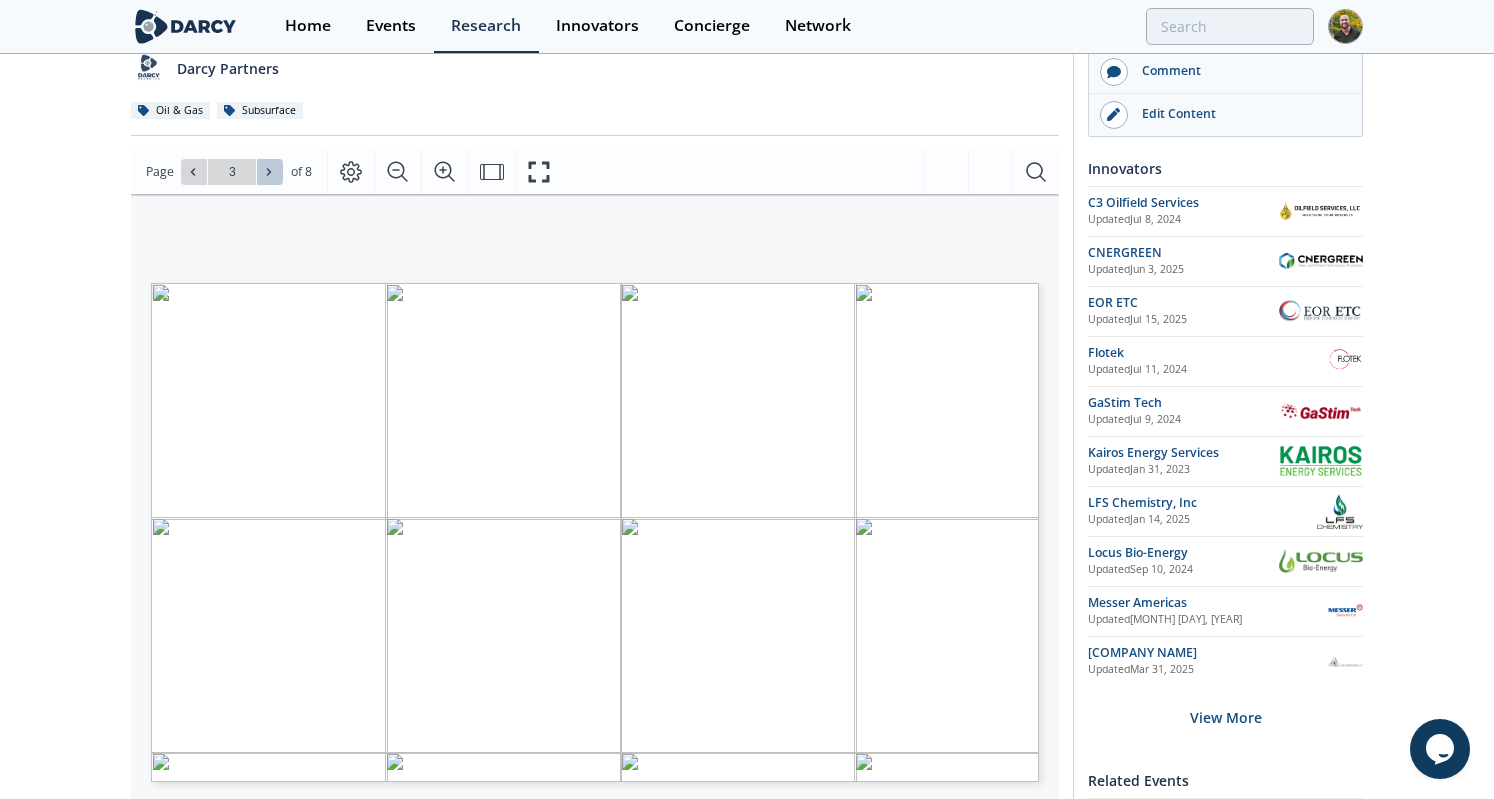 click at bounding box center (270, 172) 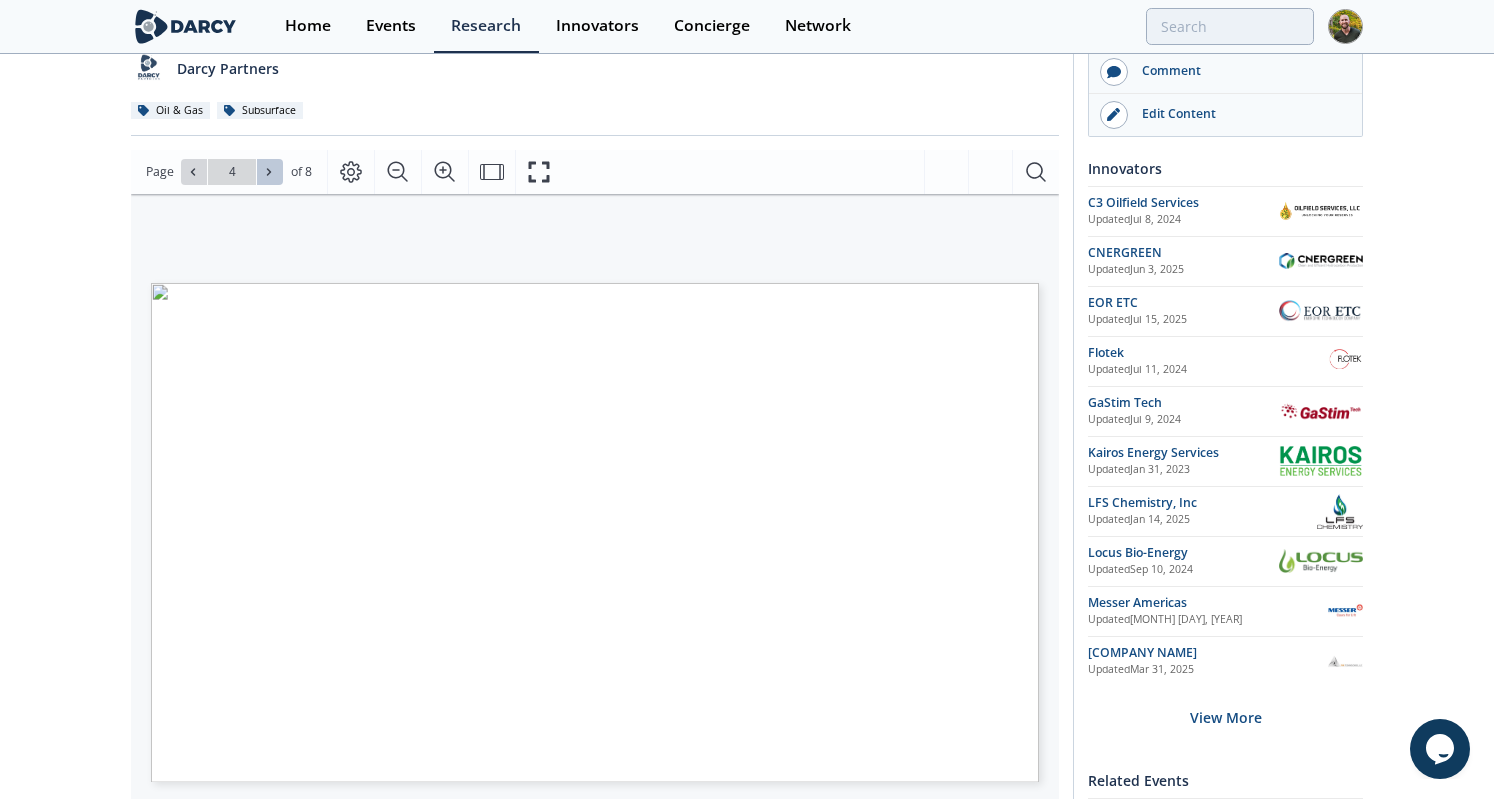 click at bounding box center (270, 172) 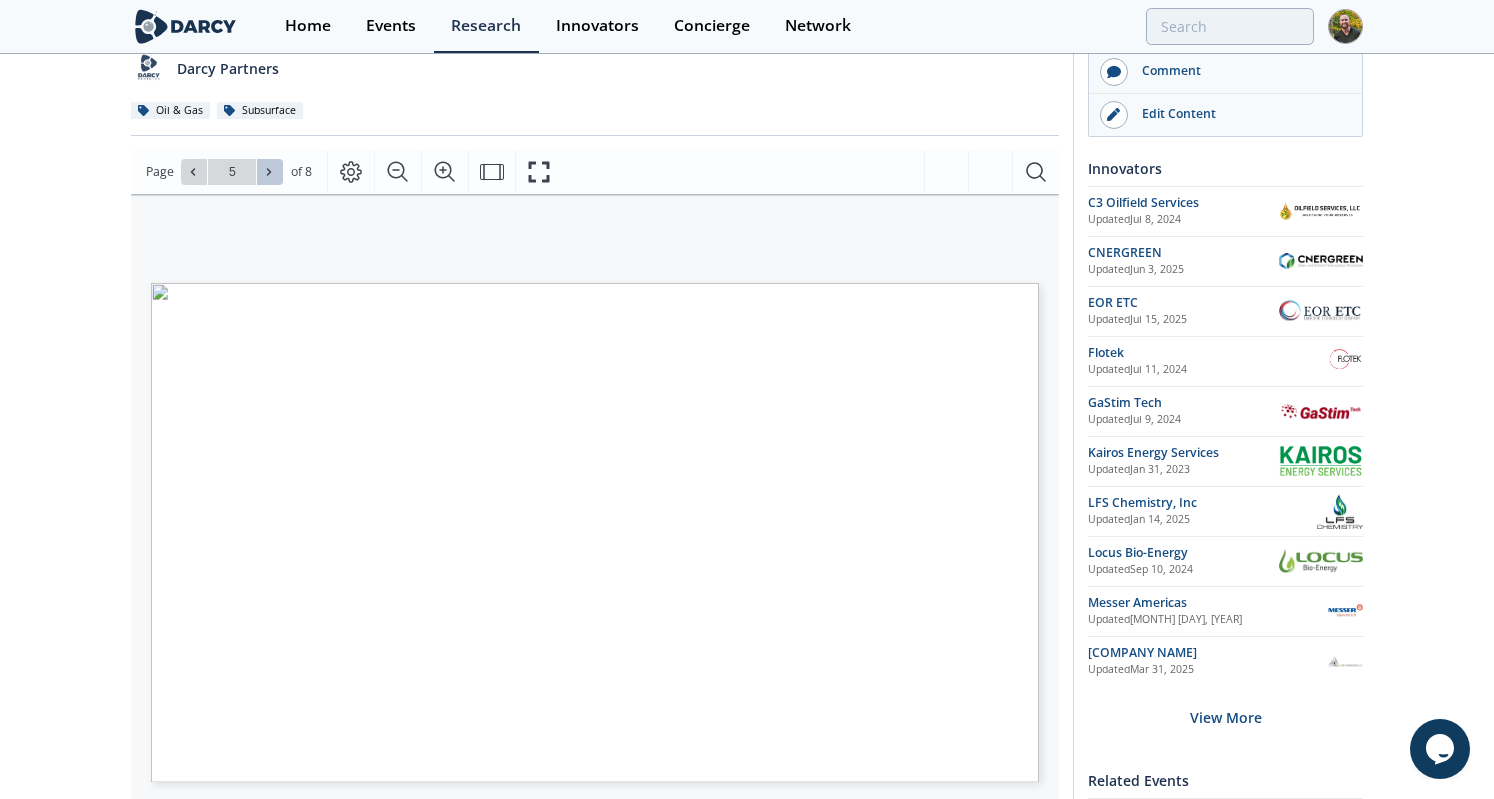 click at bounding box center (270, 172) 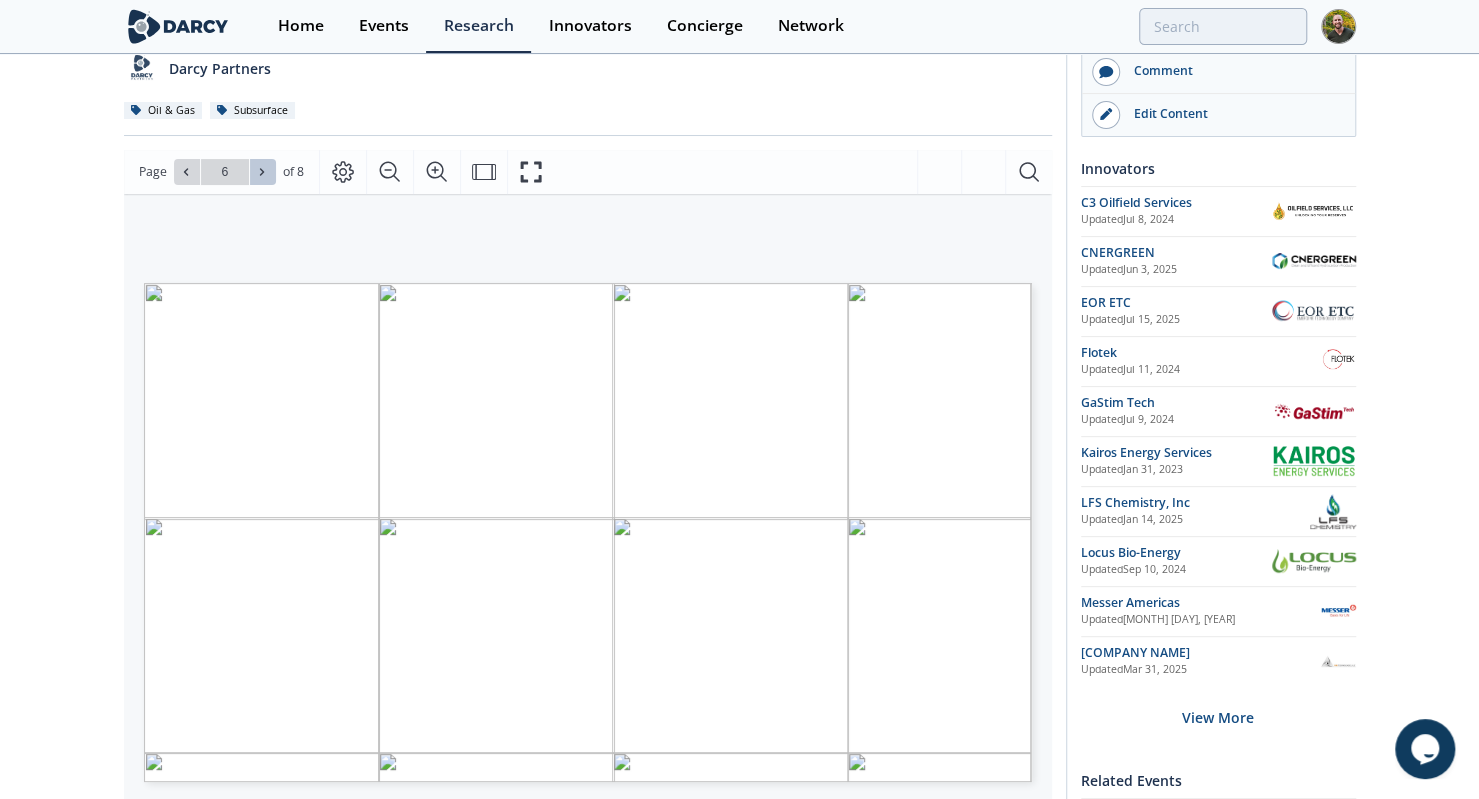 type 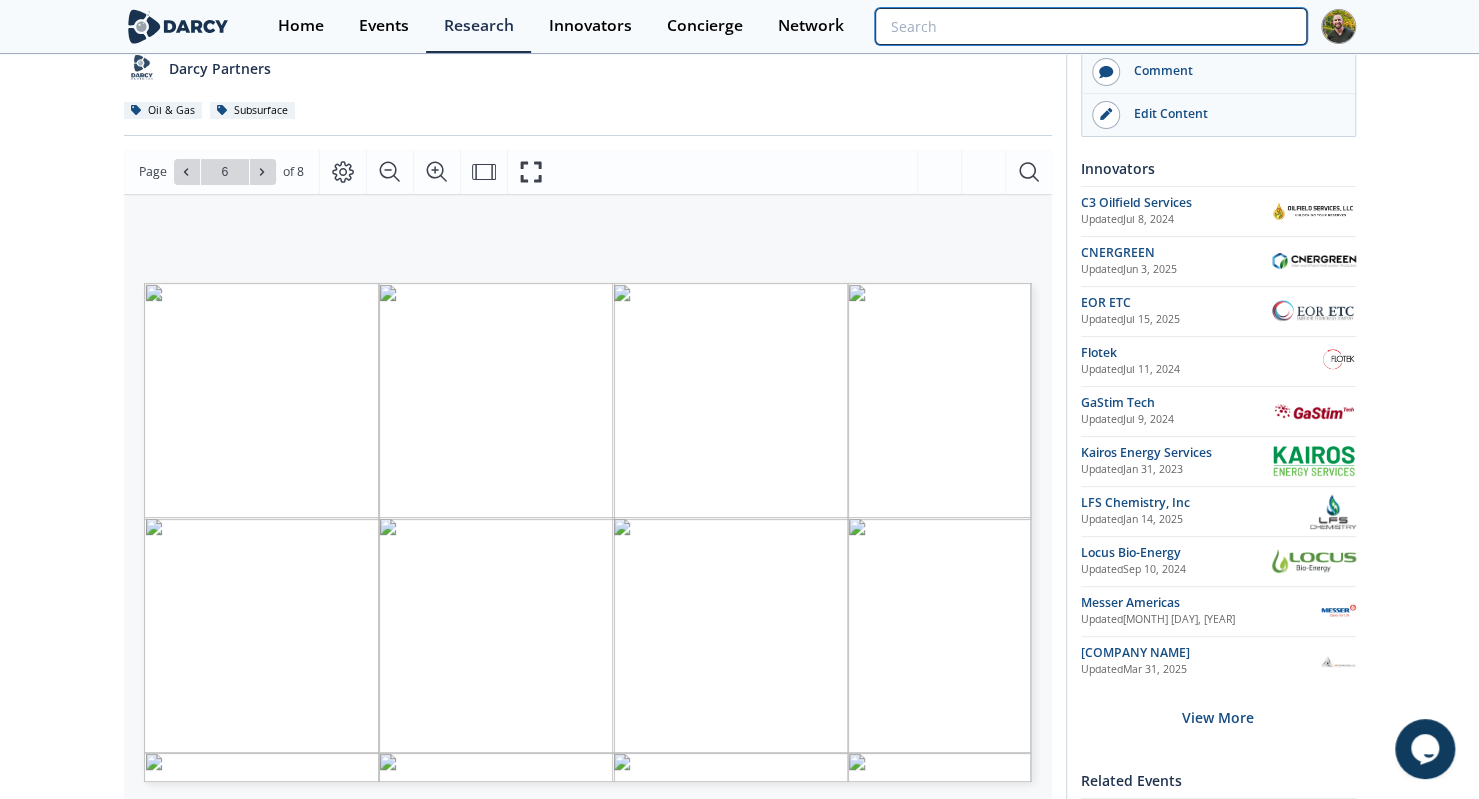 click at bounding box center [1090, 26] 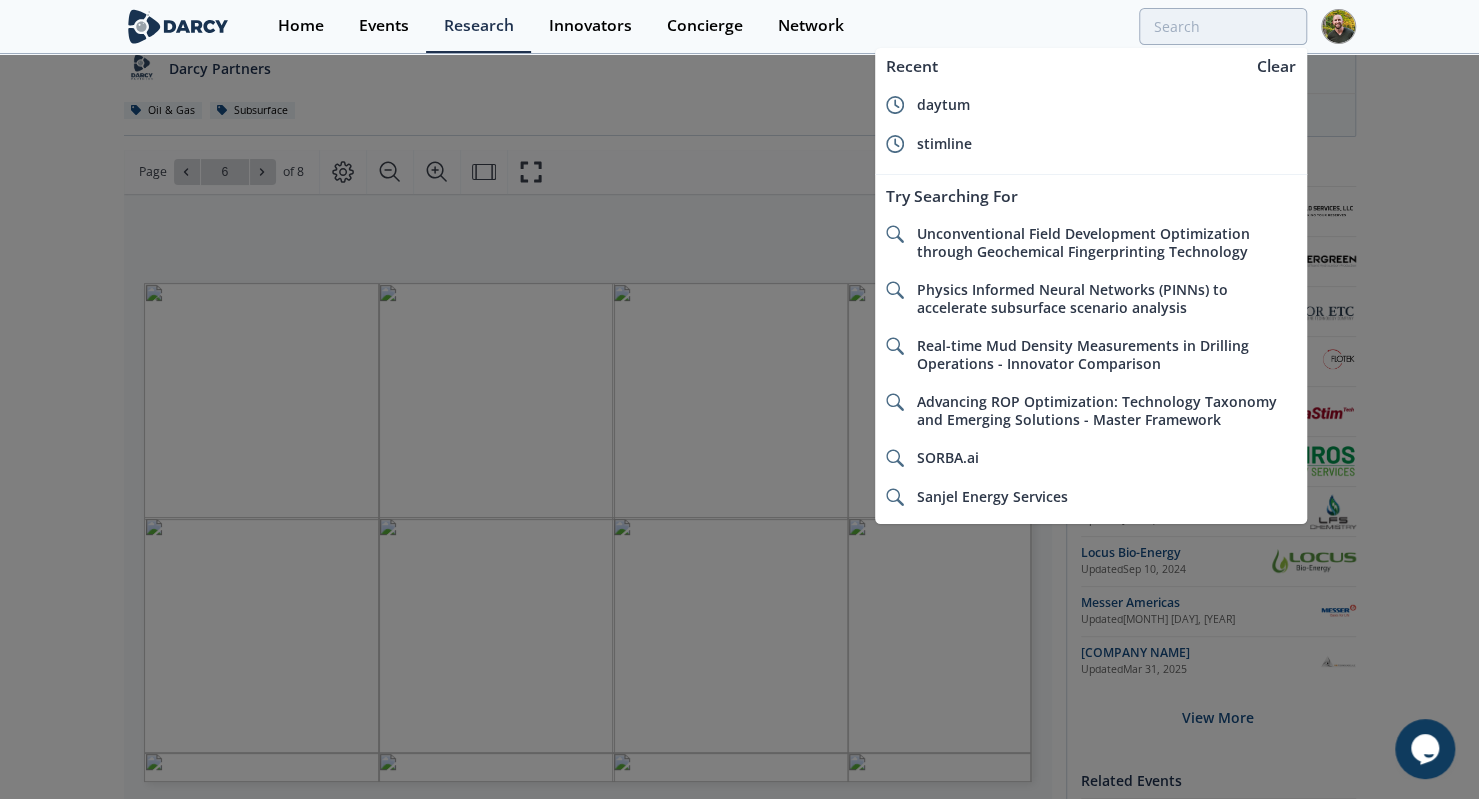 click at bounding box center (739, 399) 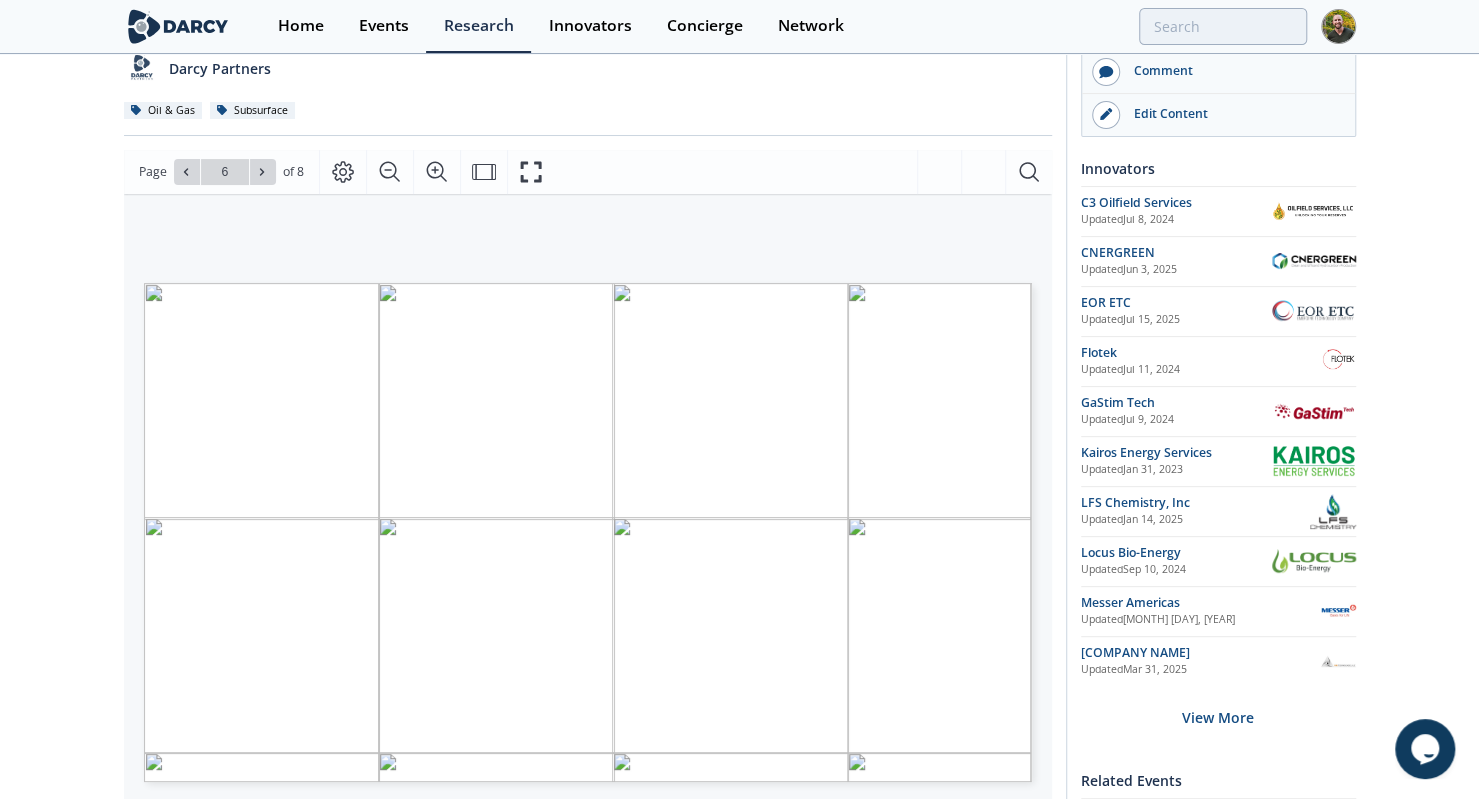click at bounding box center [1314, 461] 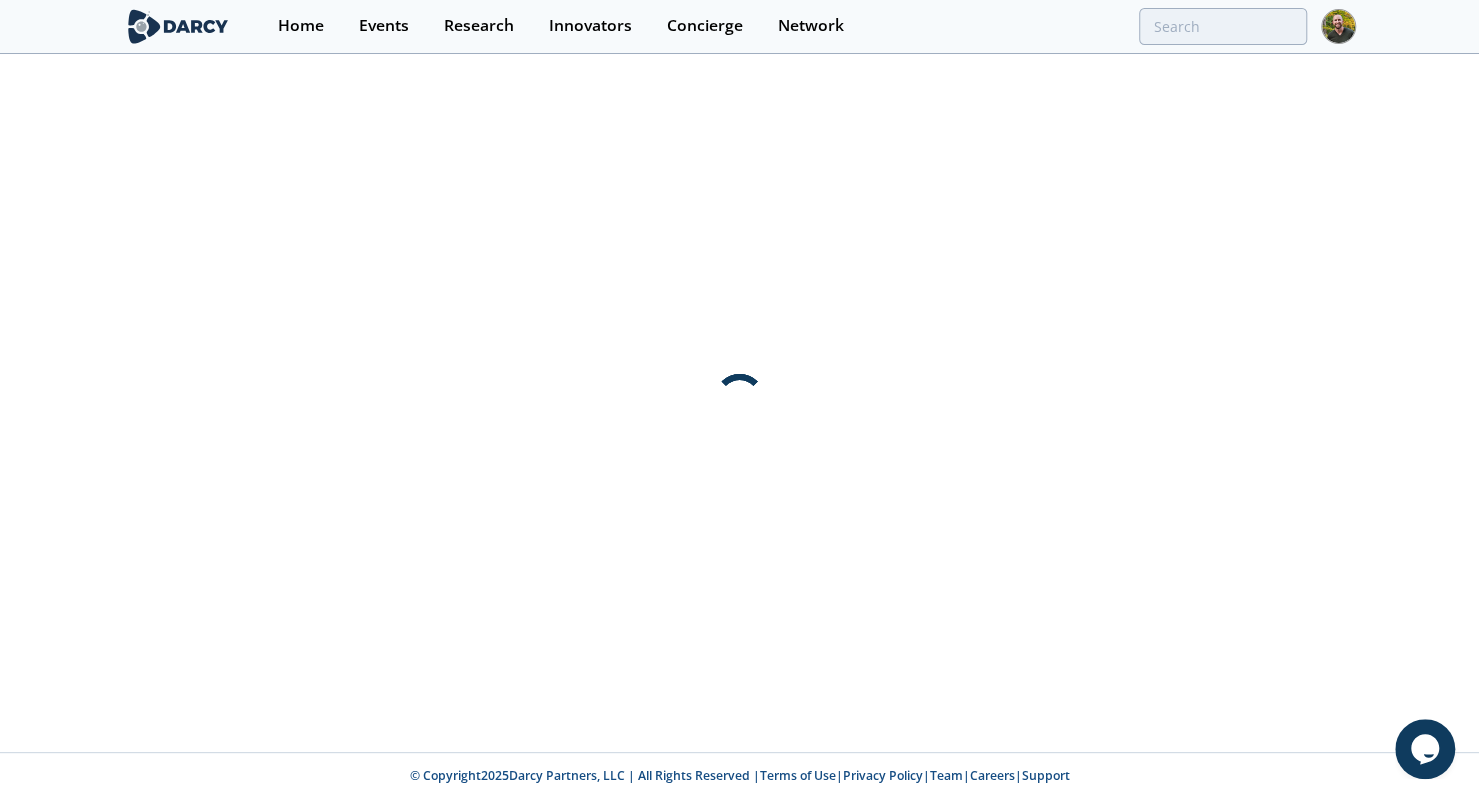 scroll, scrollTop: 0, scrollLeft: 0, axis: both 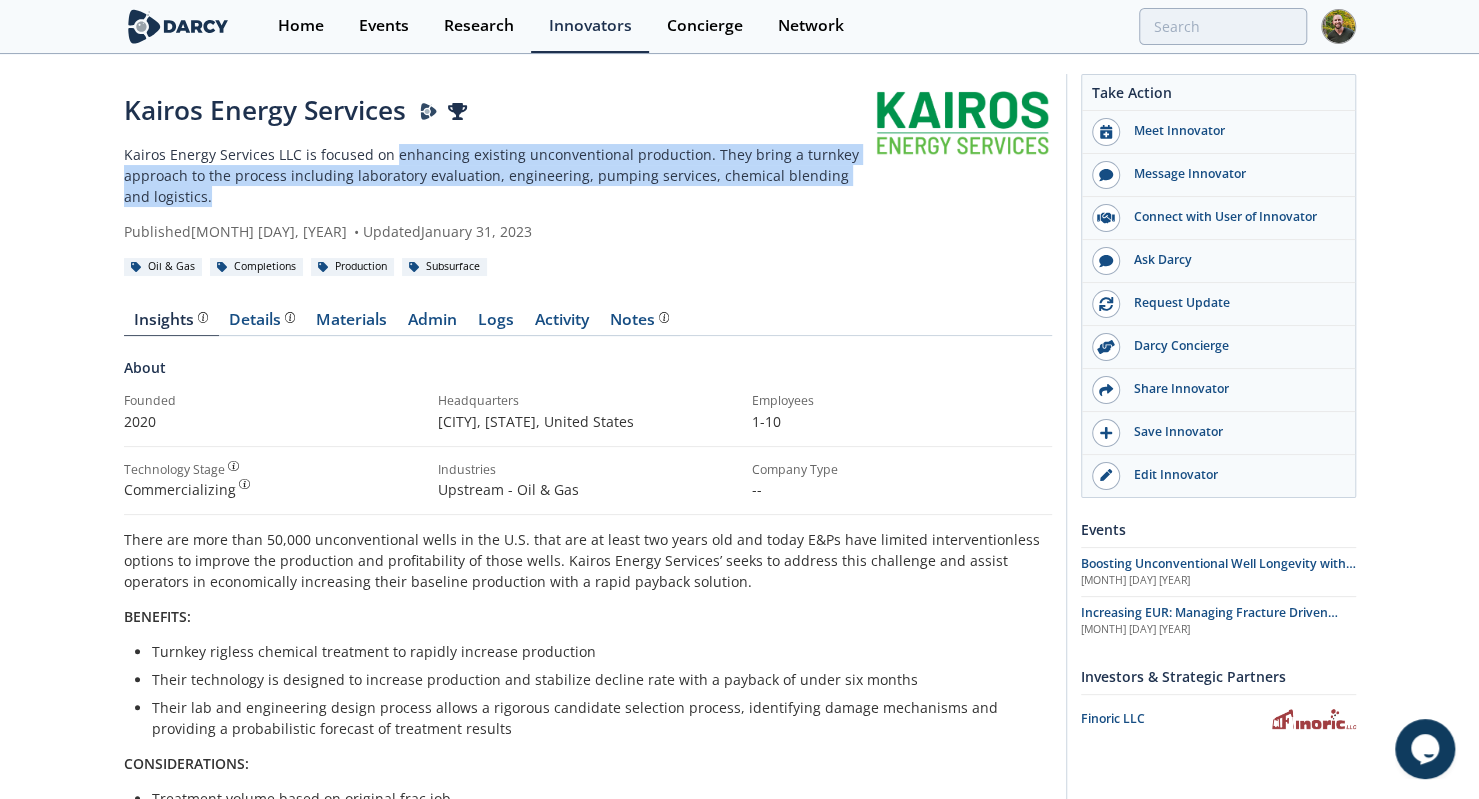 drag, startPoint x: 390, startPoint y: 157, endPoint x: 566, endPoint y: 194, distance: 179.84715 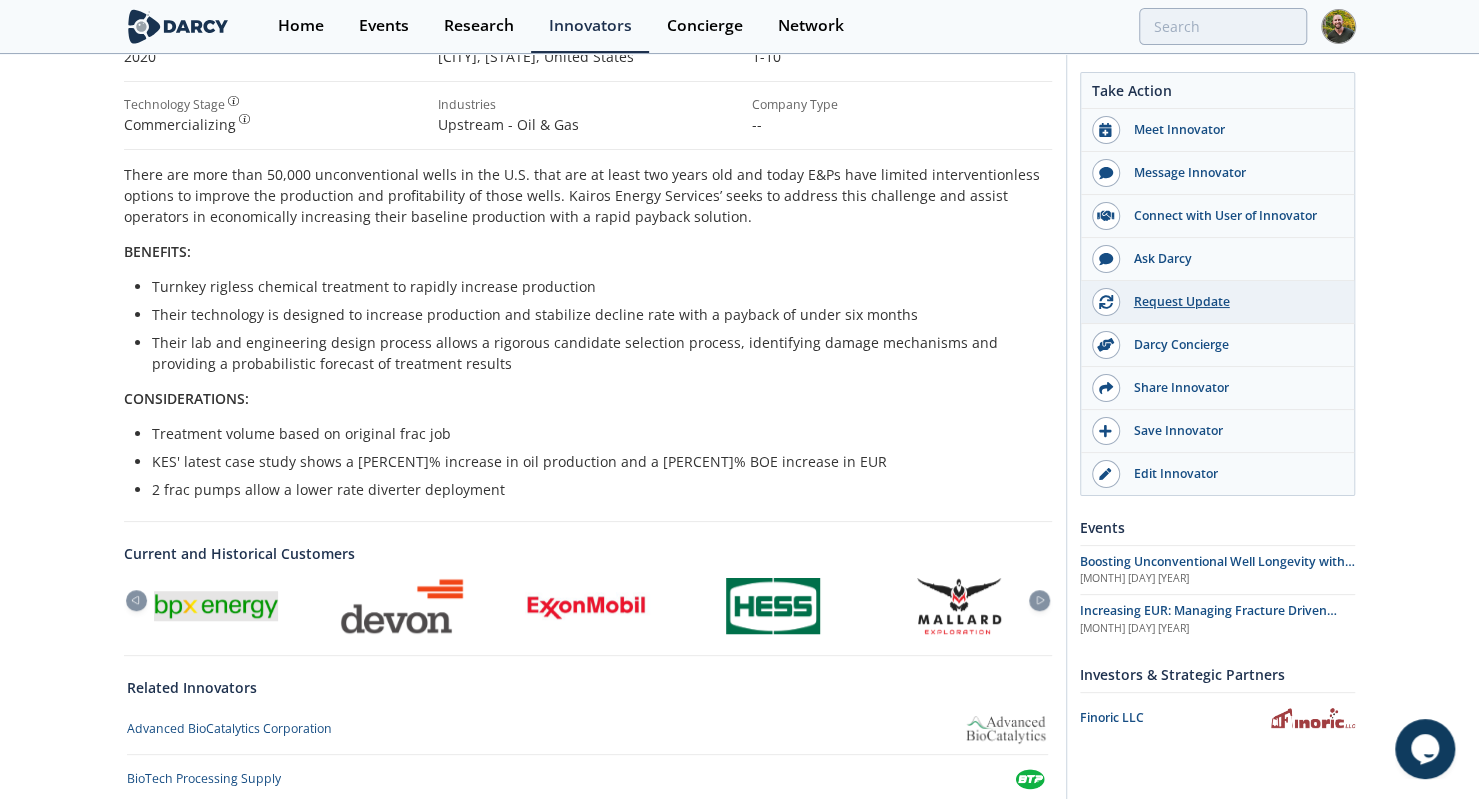 scroll, scrollTop: 364, scrollLeft: 0, axis: vertical 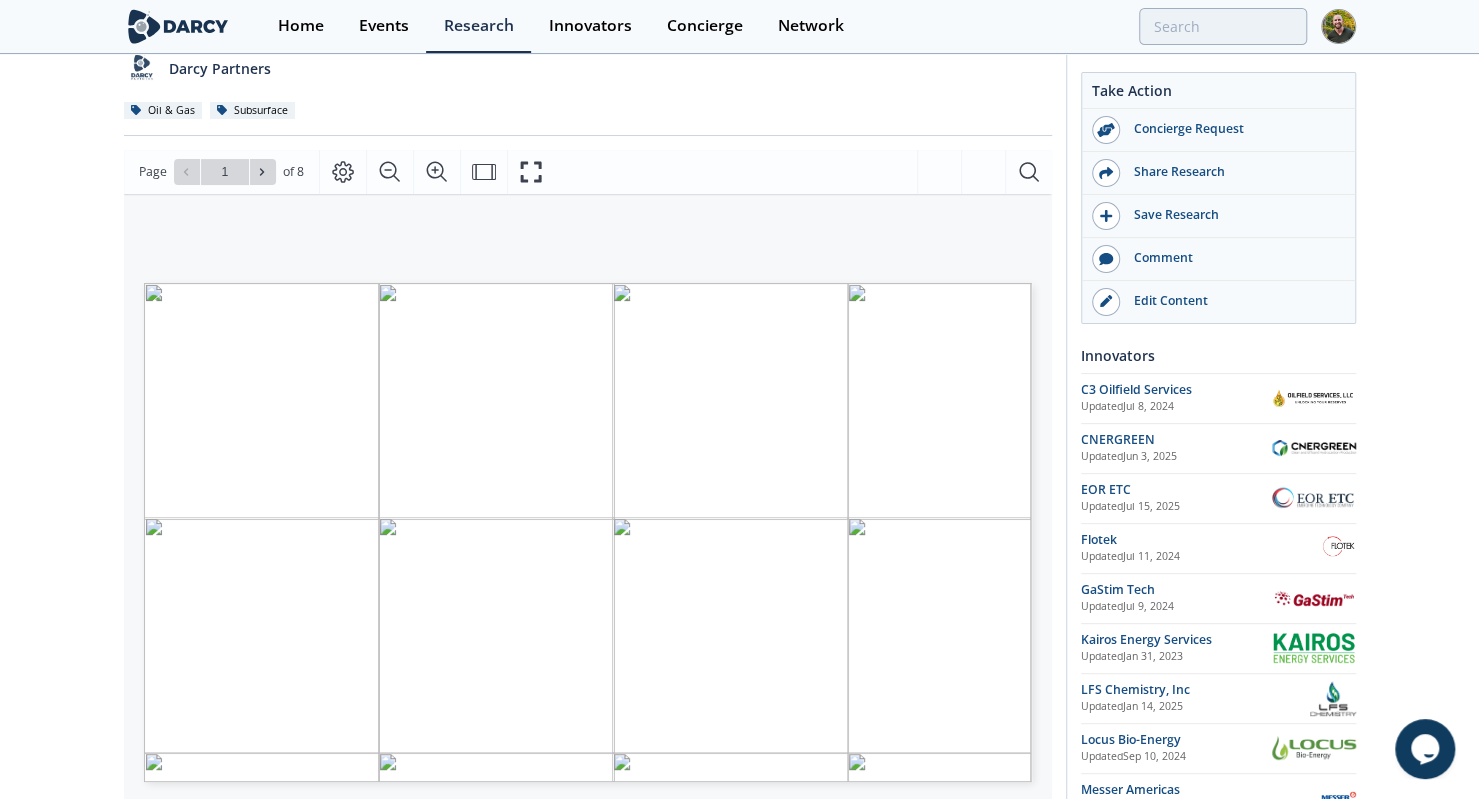 click at bounding box center (1314, 748) 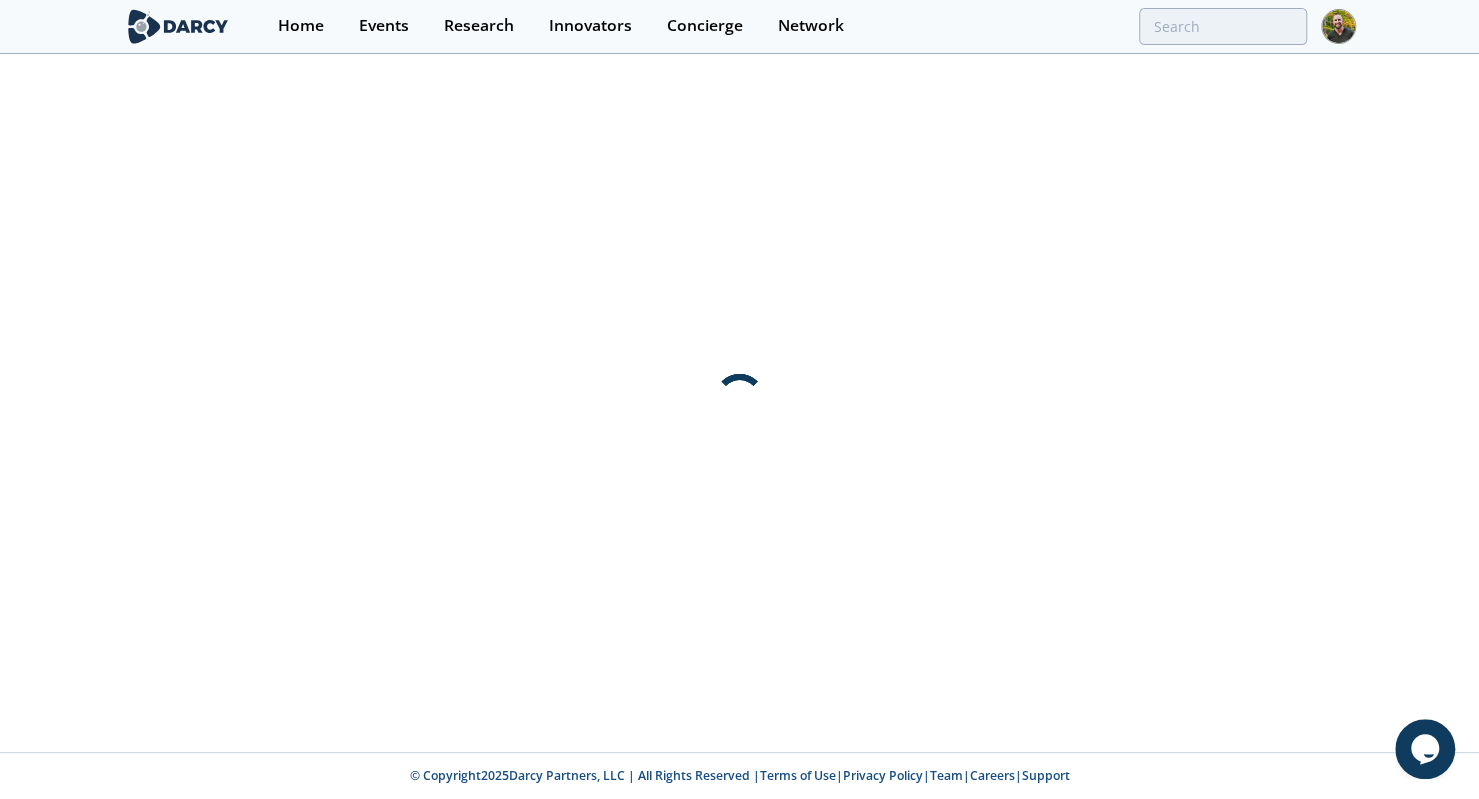 scroll, scrollTop: 0, scrollLeft: 0, axis: both 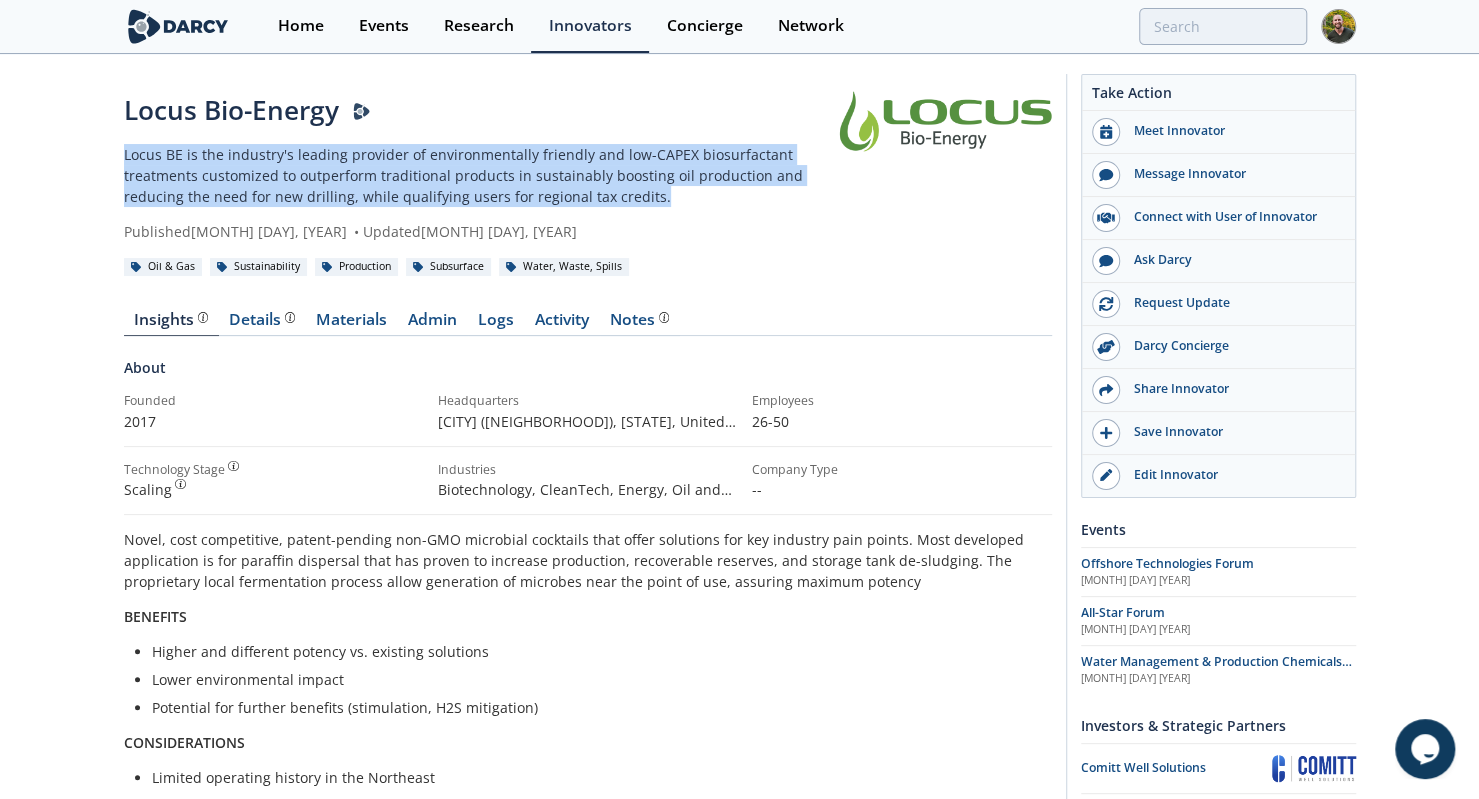 drag, startPoint x: 166, startPoint y: 152, endPoint x: 764, endPoint y: 188, distance: 599.08264 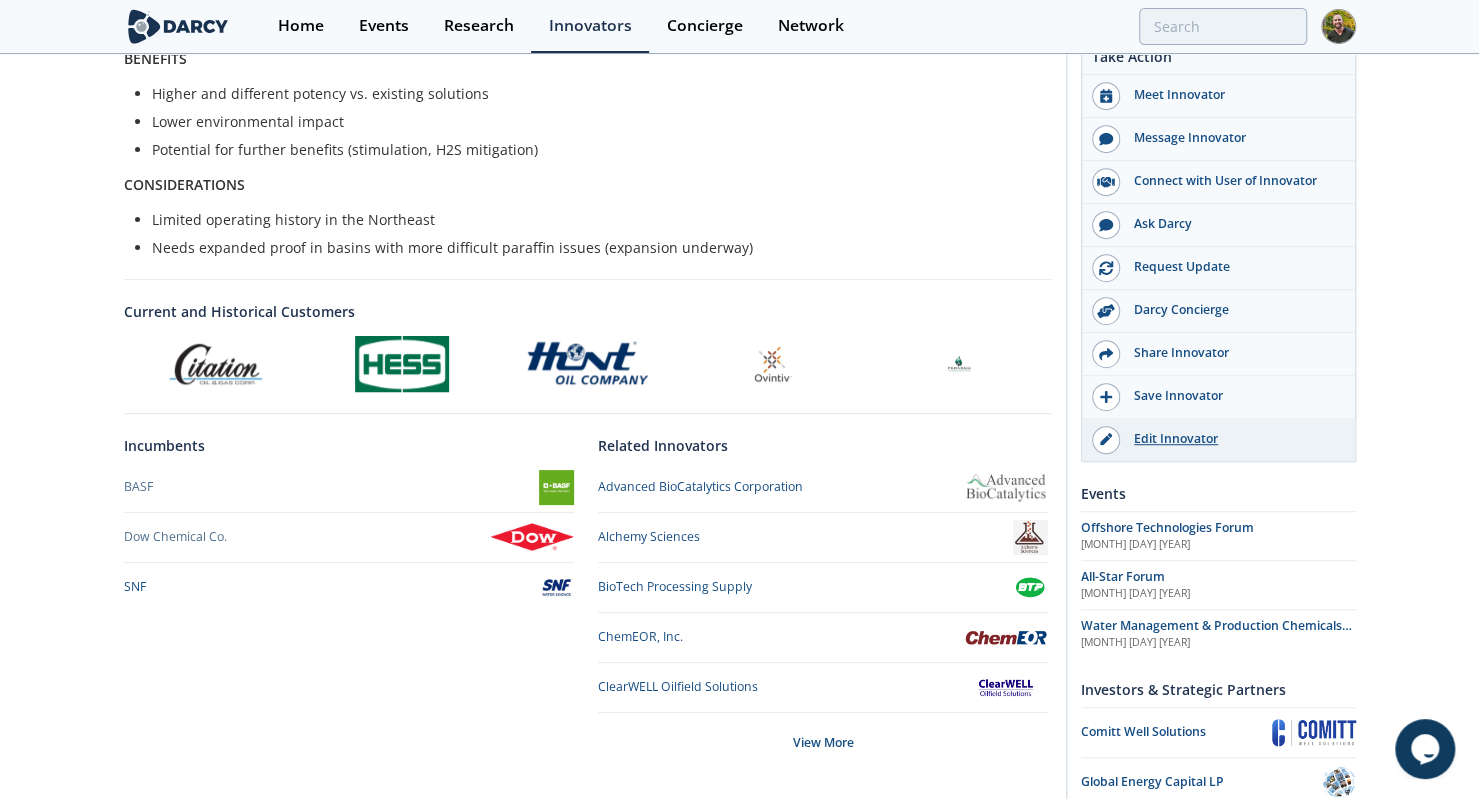 scroll, scrollTop: 634, scrollLeft: 0, axis: vertical 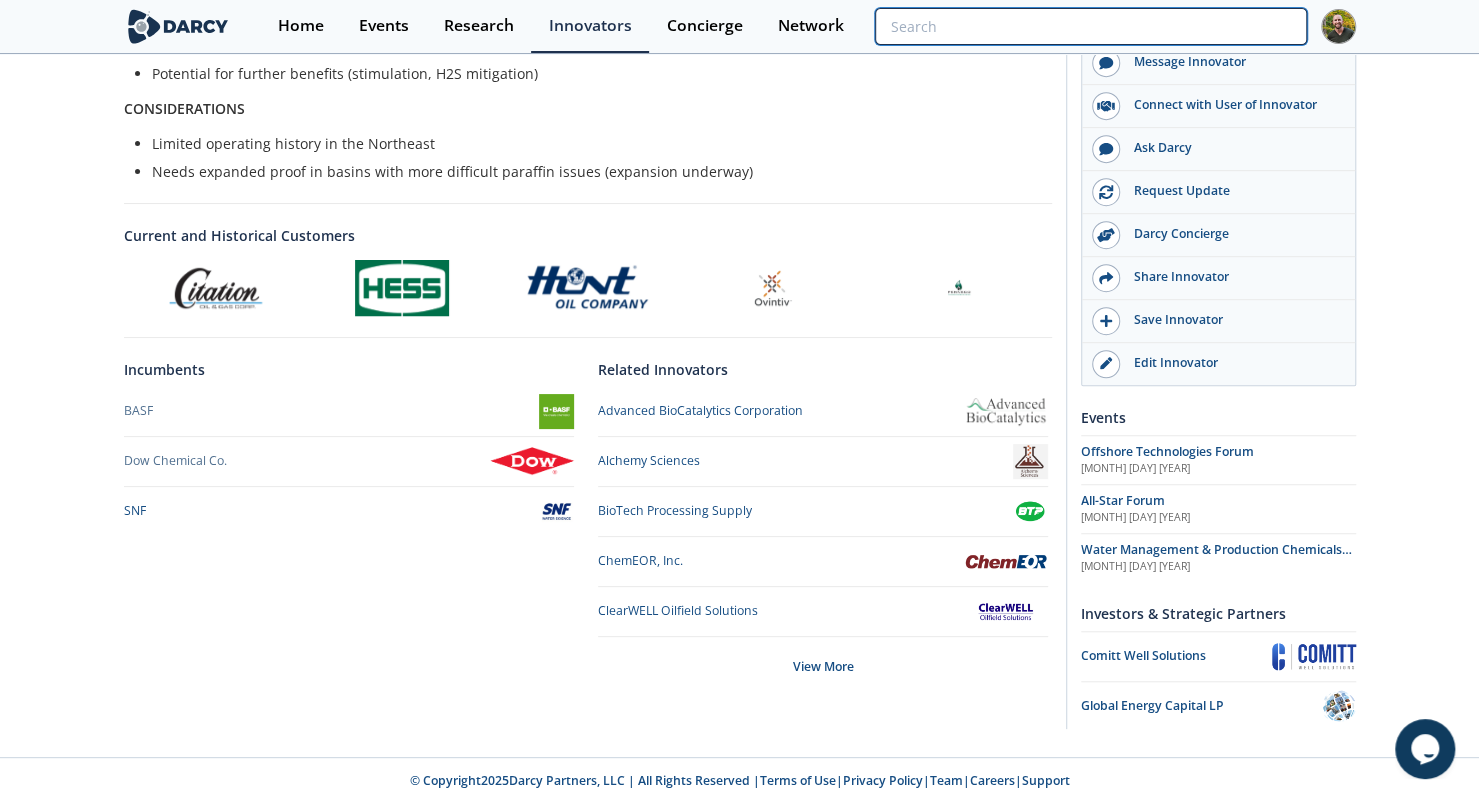 click at bounding box center [1090, 26] 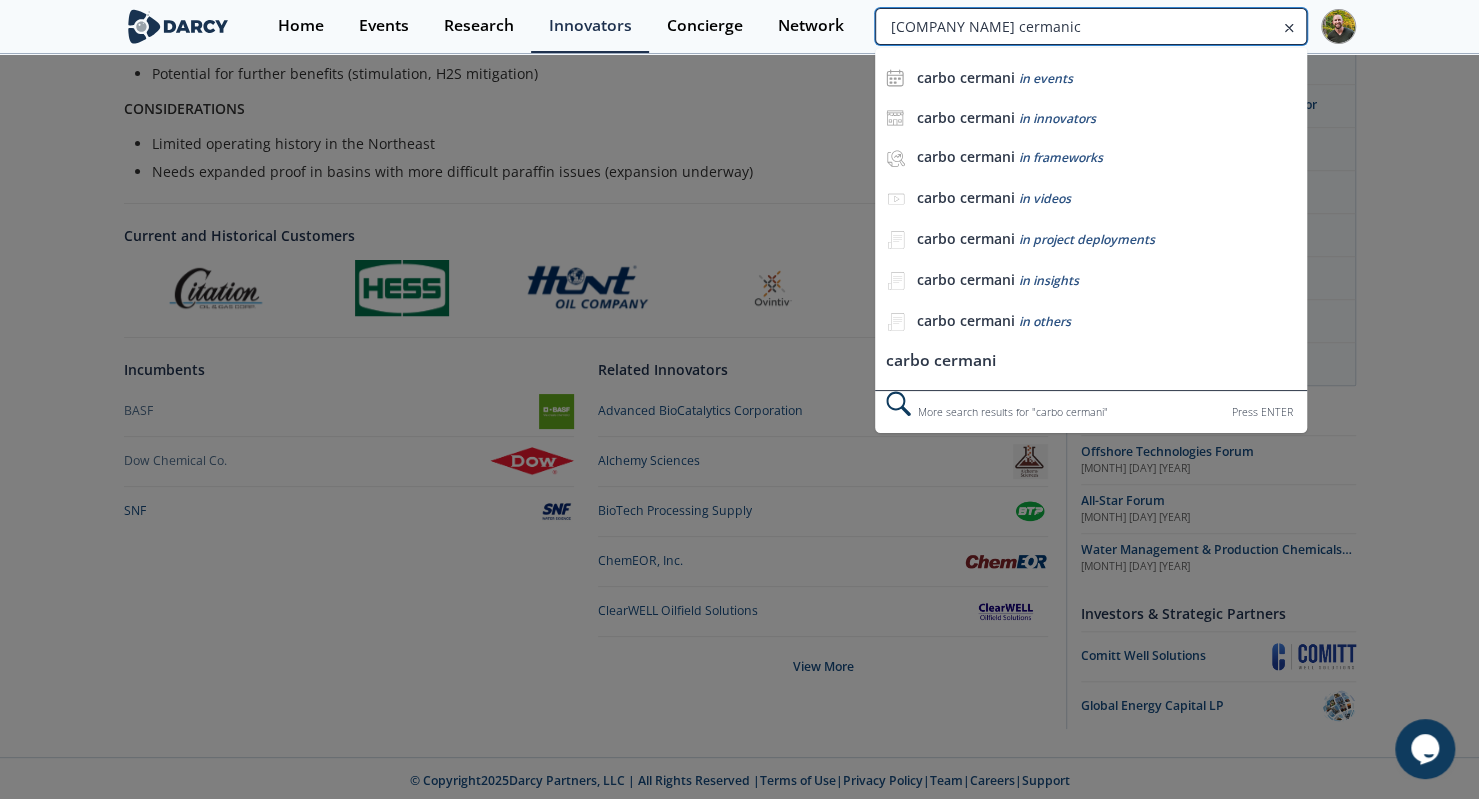 type on "[COMPANY NAME] cermanic" 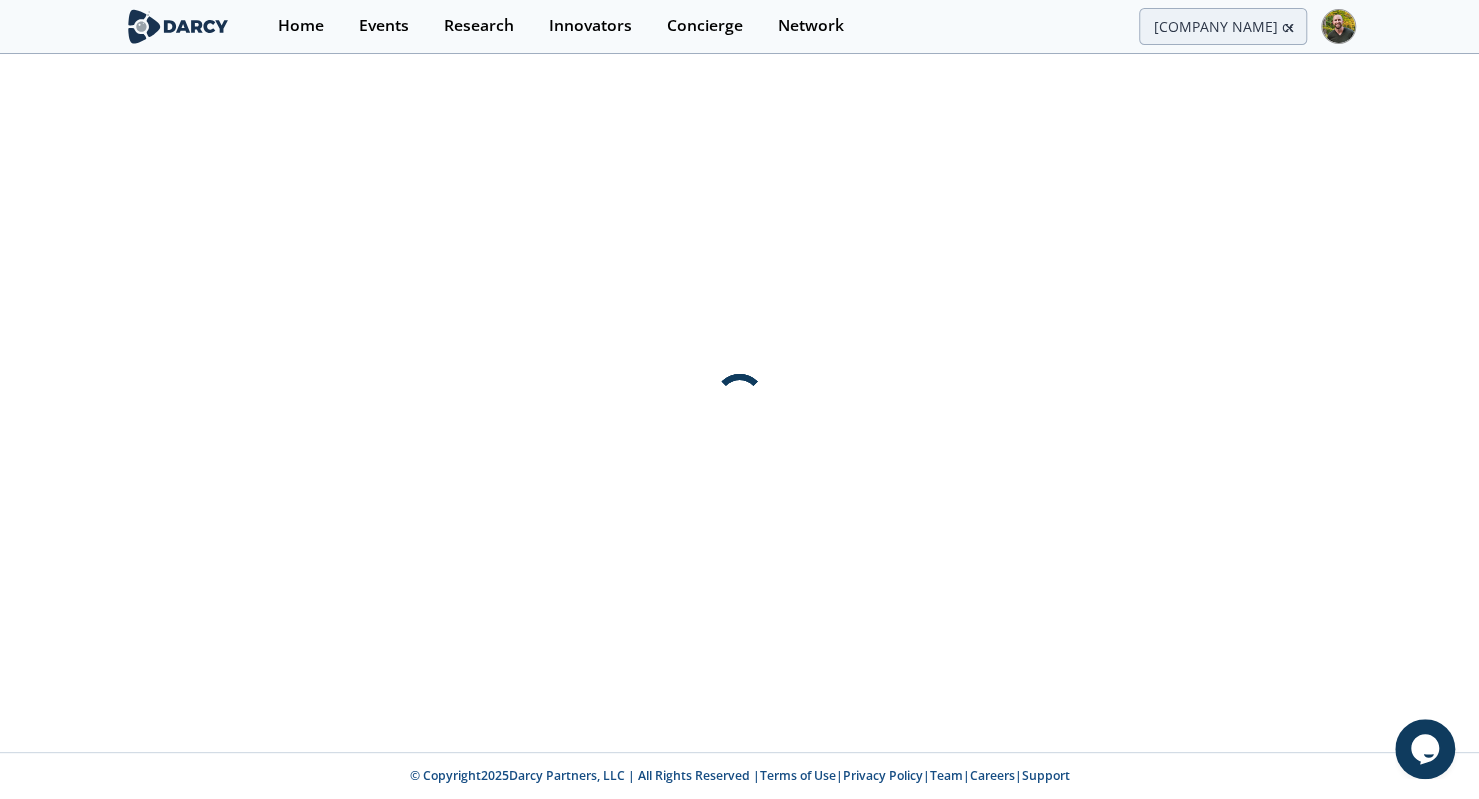 scroll, scrollTop: 0, scrollLeft: 0, axis: both 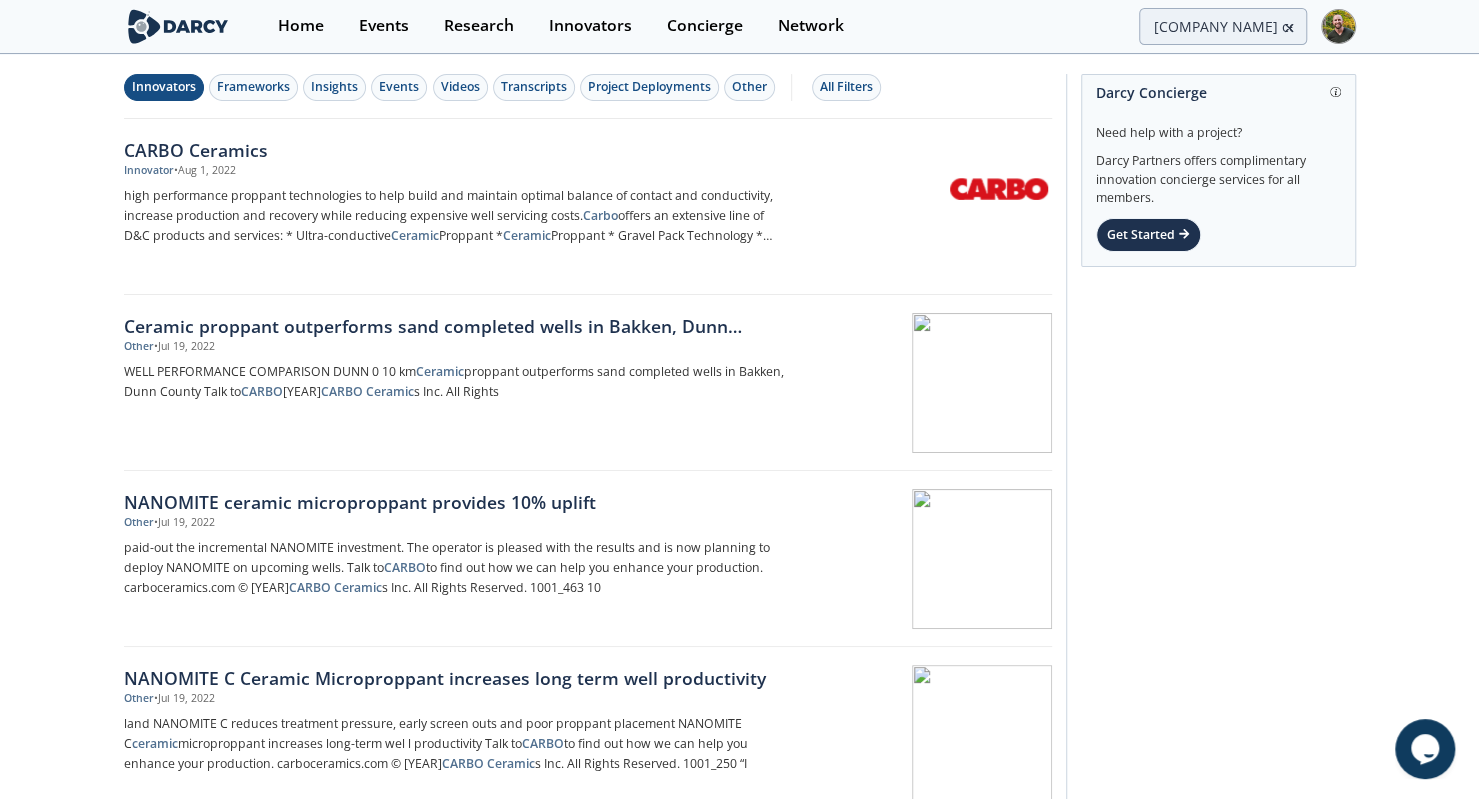 click on "Innovators" at bounding box center [164, 87] 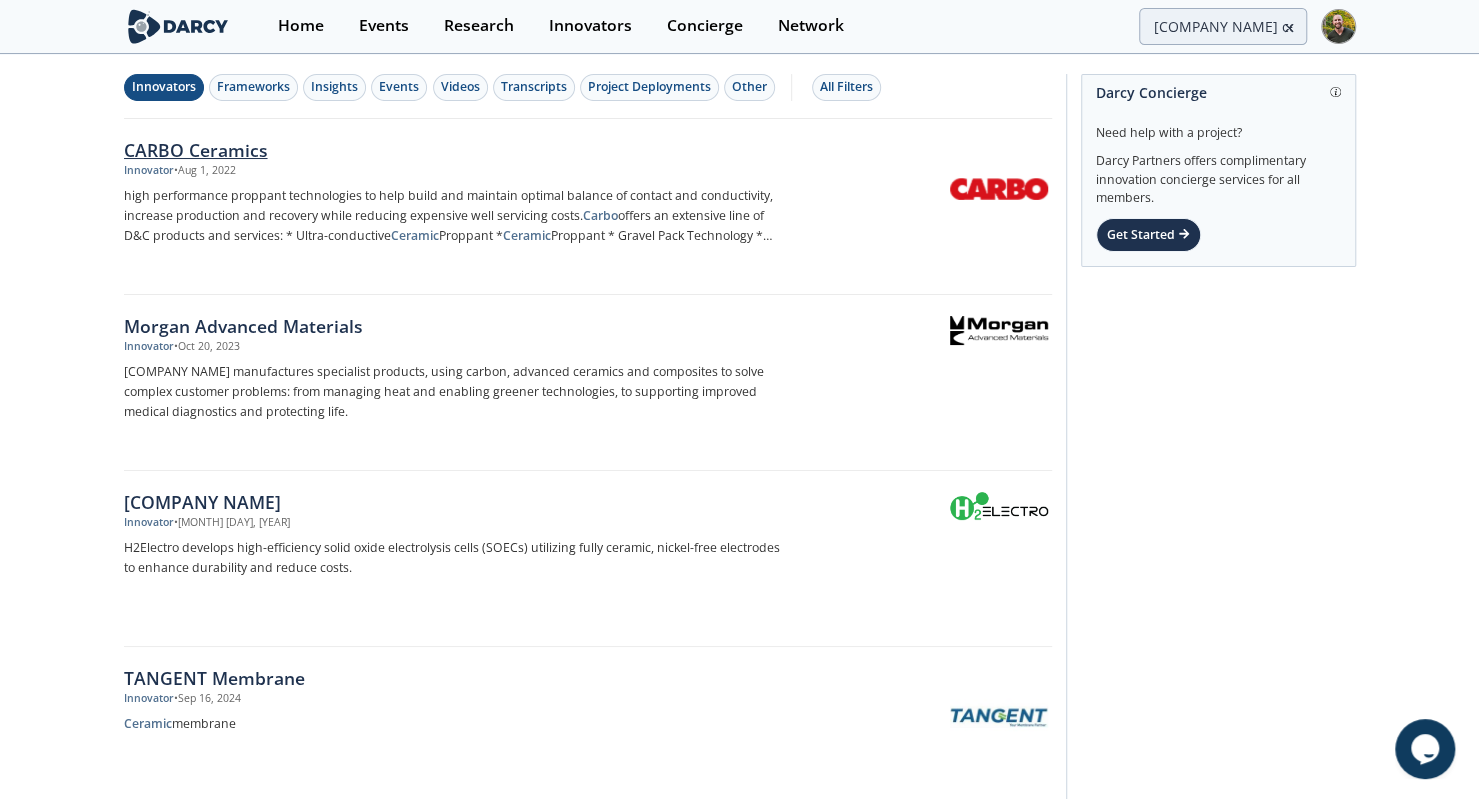 click on "CARBO Ceramics" at bounding box center (455, 150) 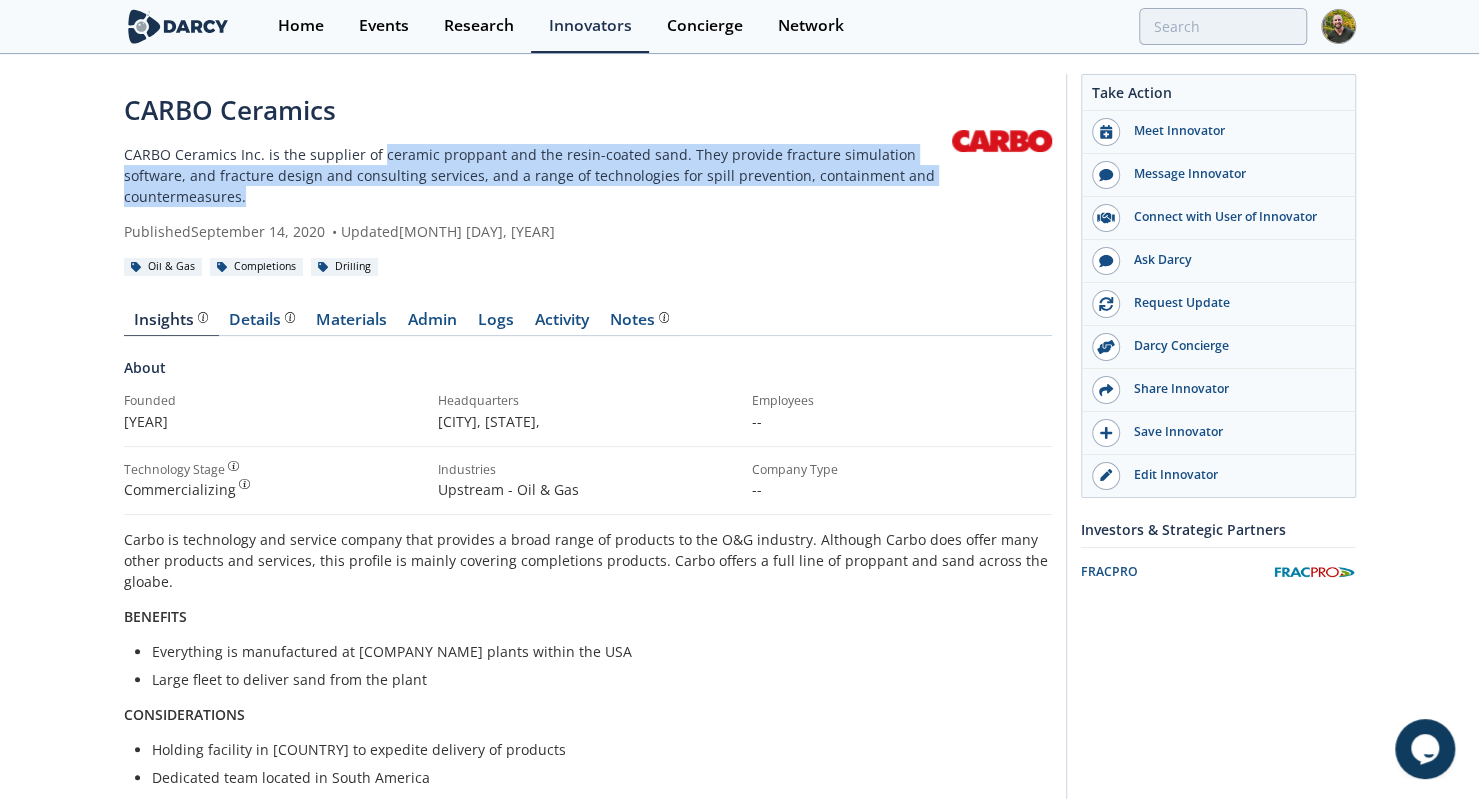 drag, startPoint x: 374, startPoint y: 152, endPoint x: 542, endPoint y: 204, distance: 175.86359 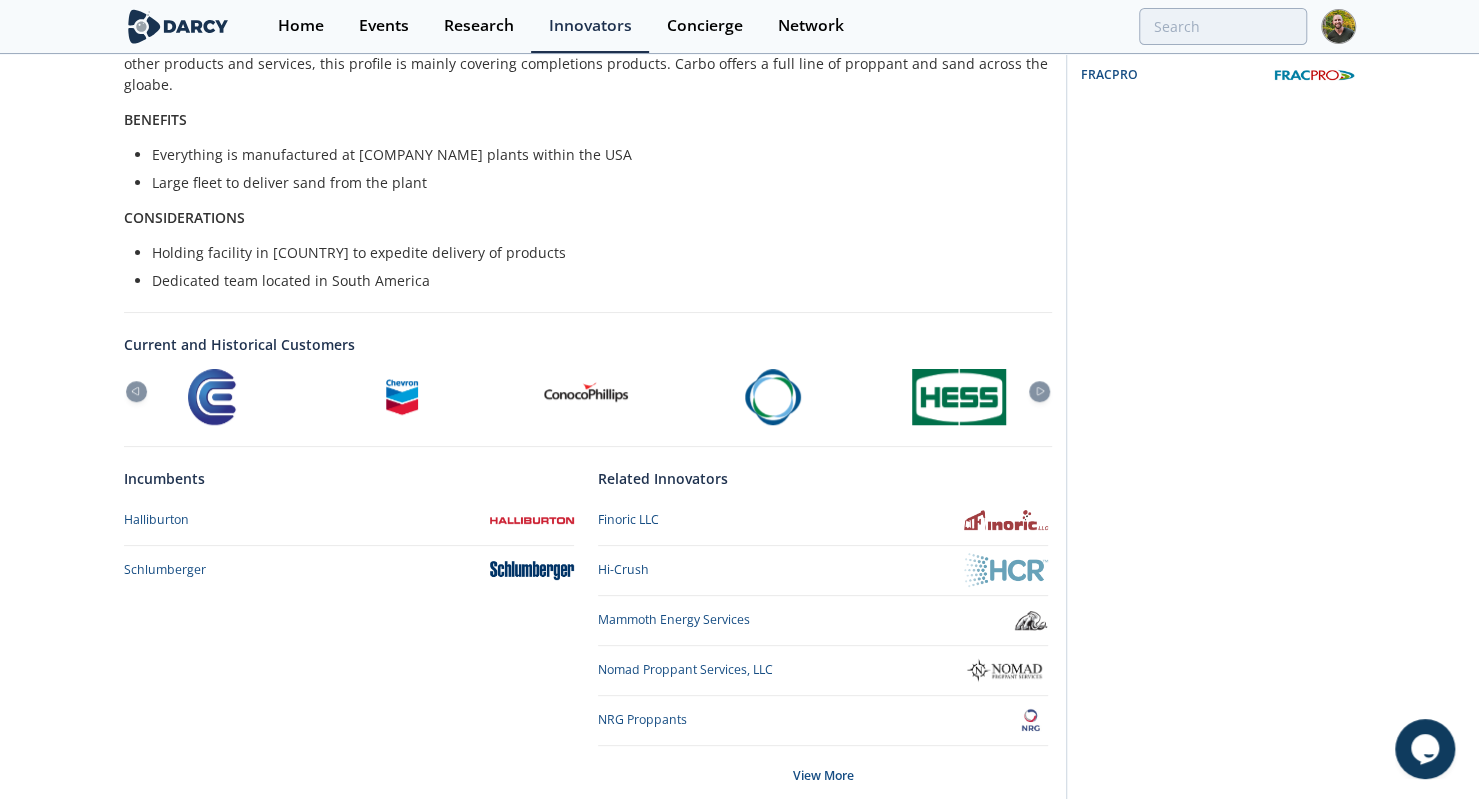 scroll, scrollTop: 0, scrollLeft: 0, axis: both 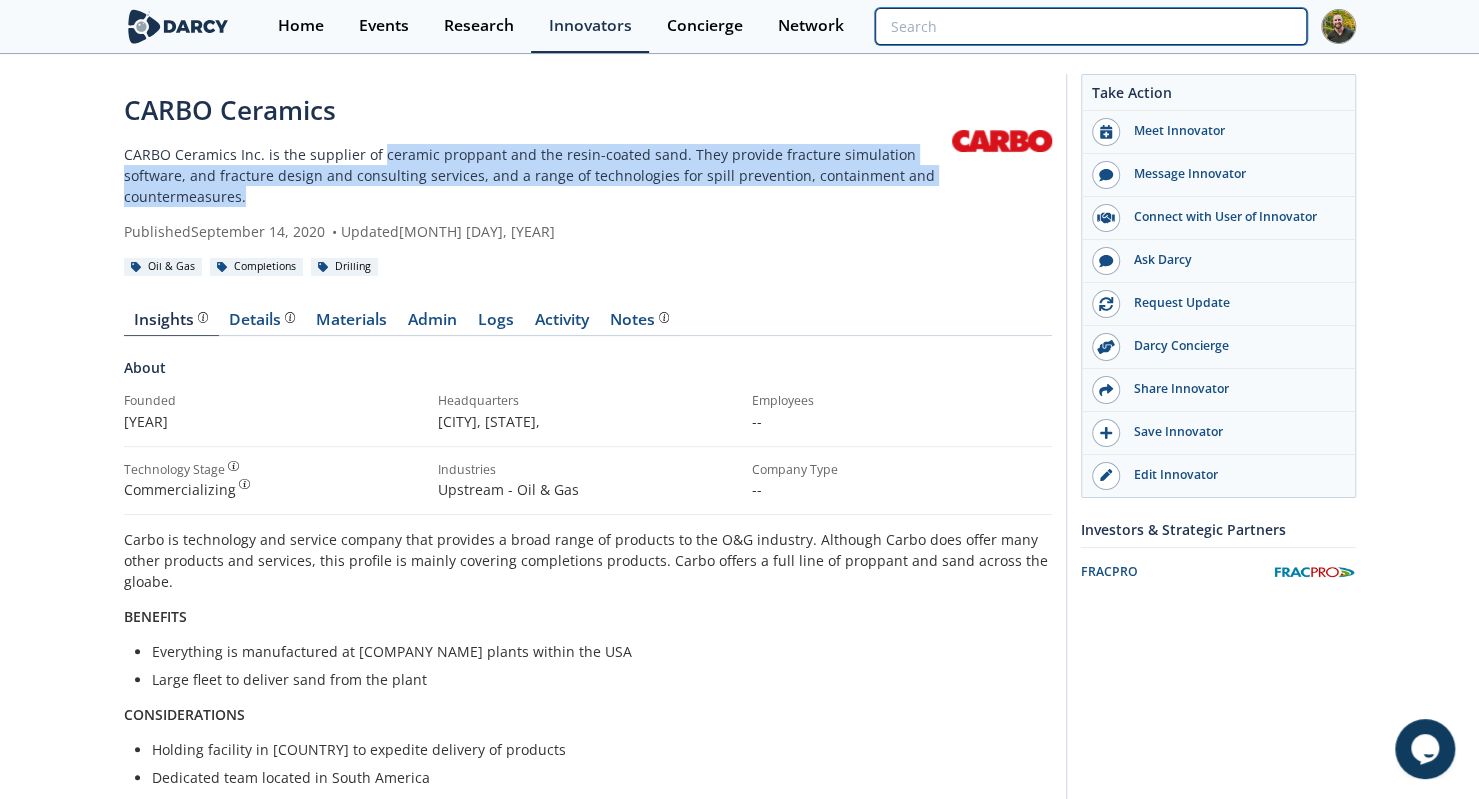 click at bounding box center [1090, 26] 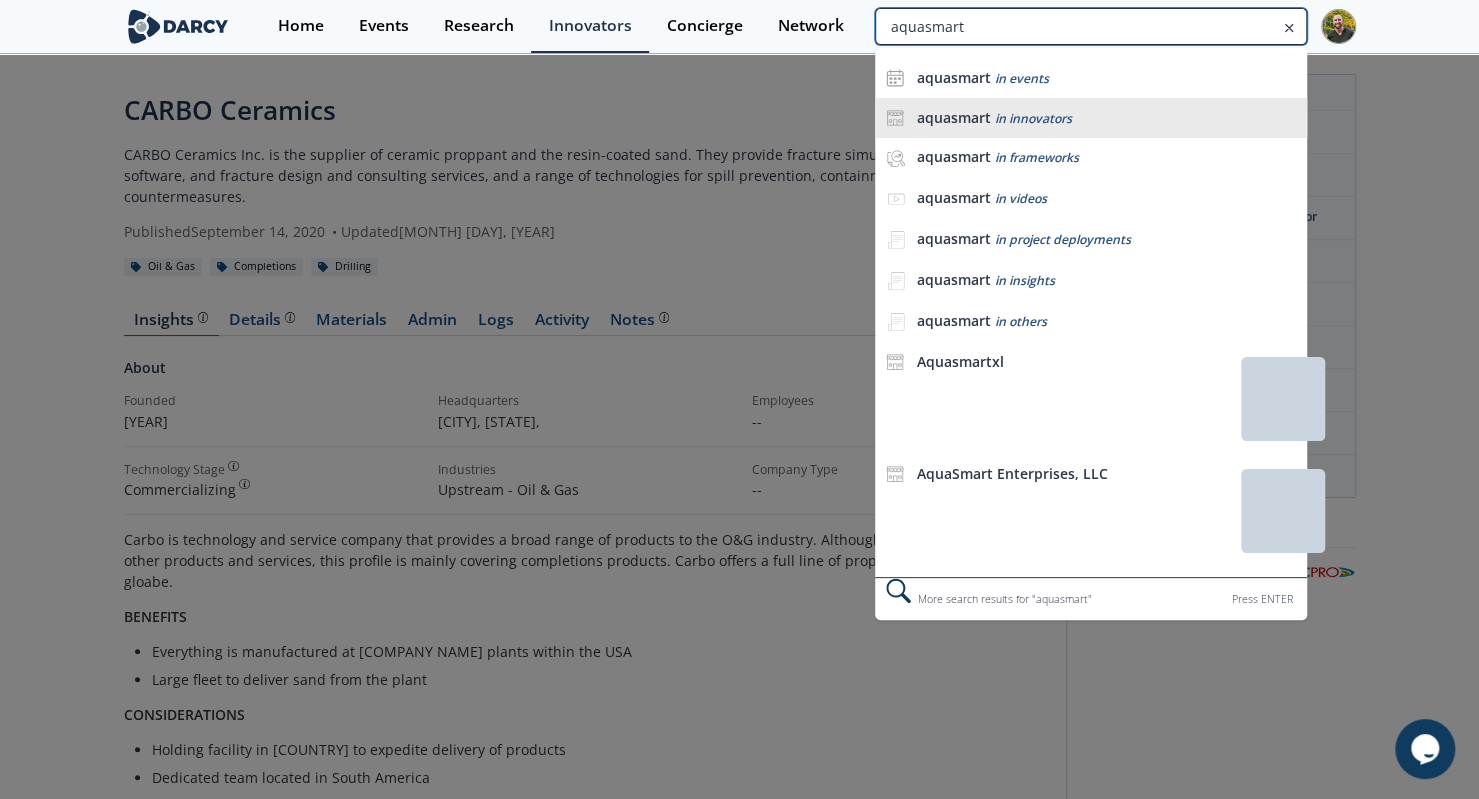 type on "aquasmart" 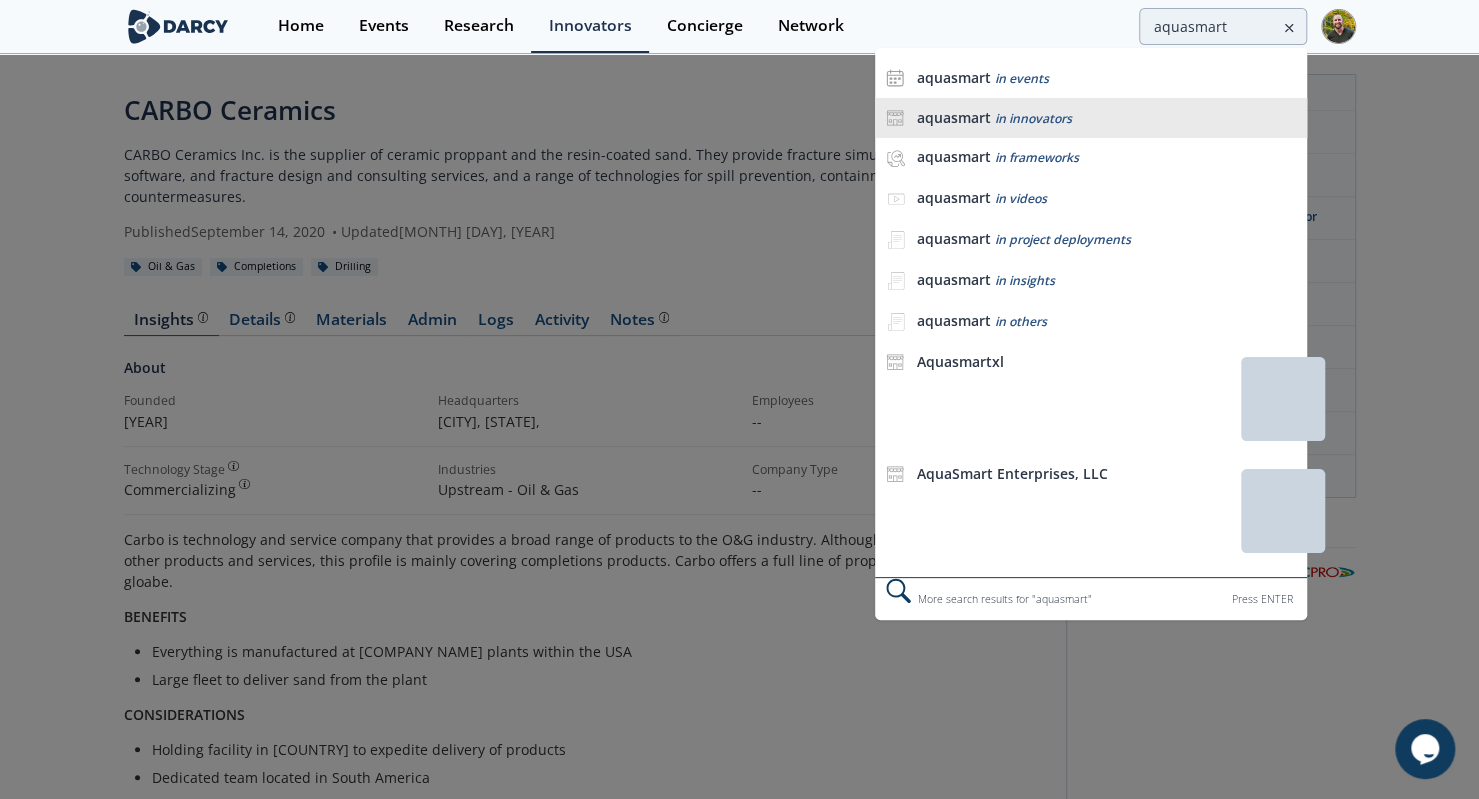 click on "in innovators" at bounding box center [1032, 118] 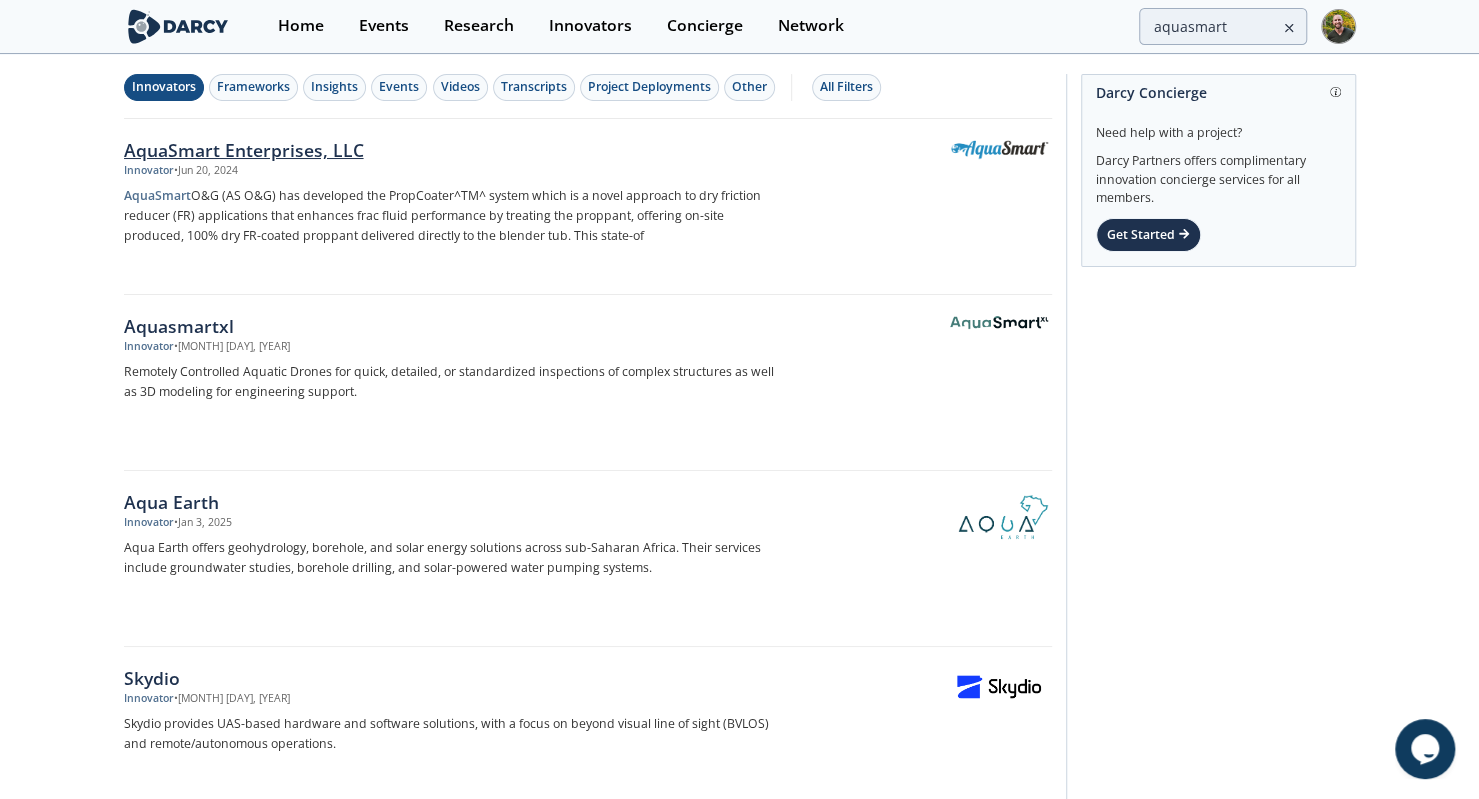click on "AquaSmart Enterprises, LLC" at bounding box center (455, 150) 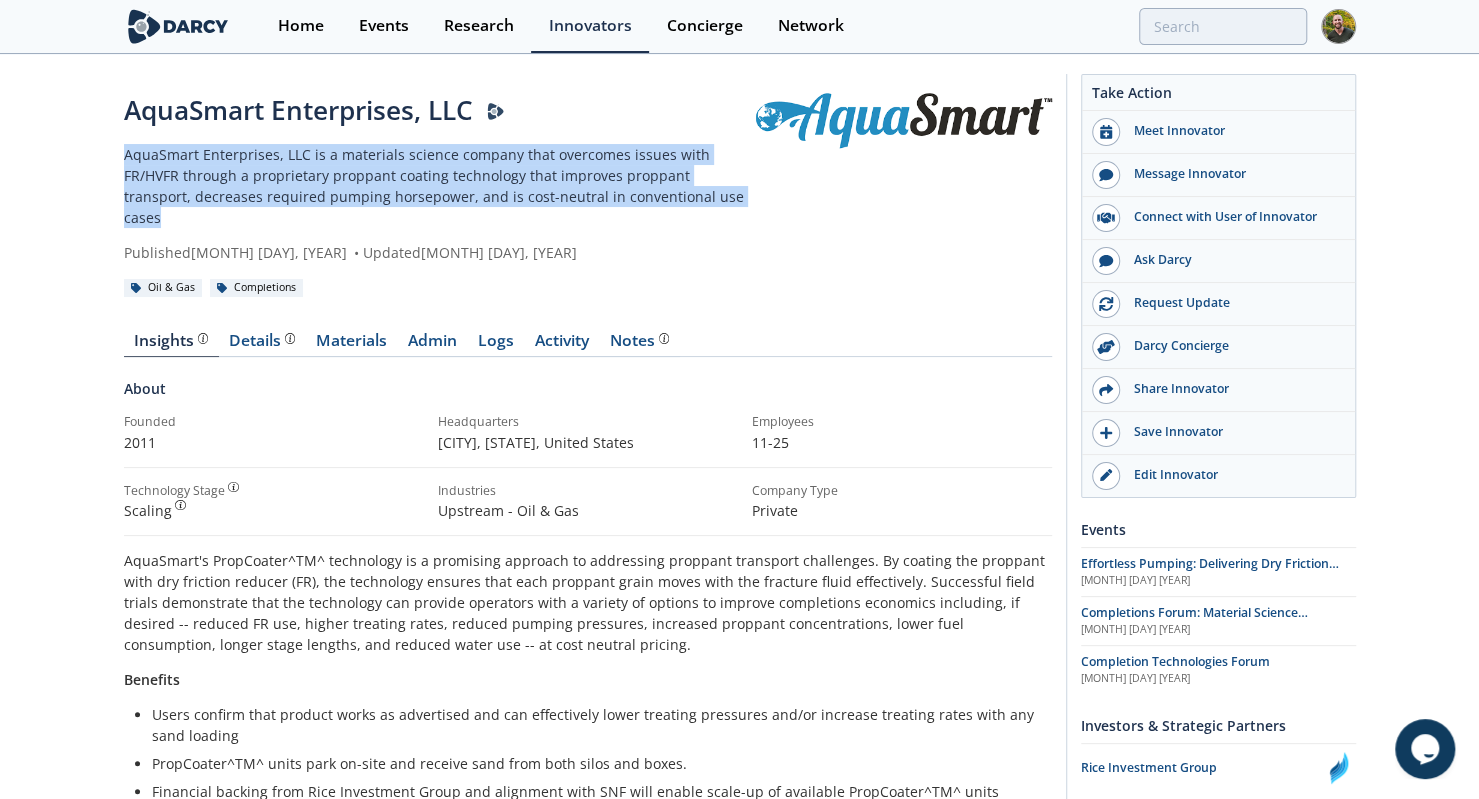 drag, startPoint x: 126, startPoint y: 156, endPoint x: 699, endPoint y: 204, distance: 575.00696 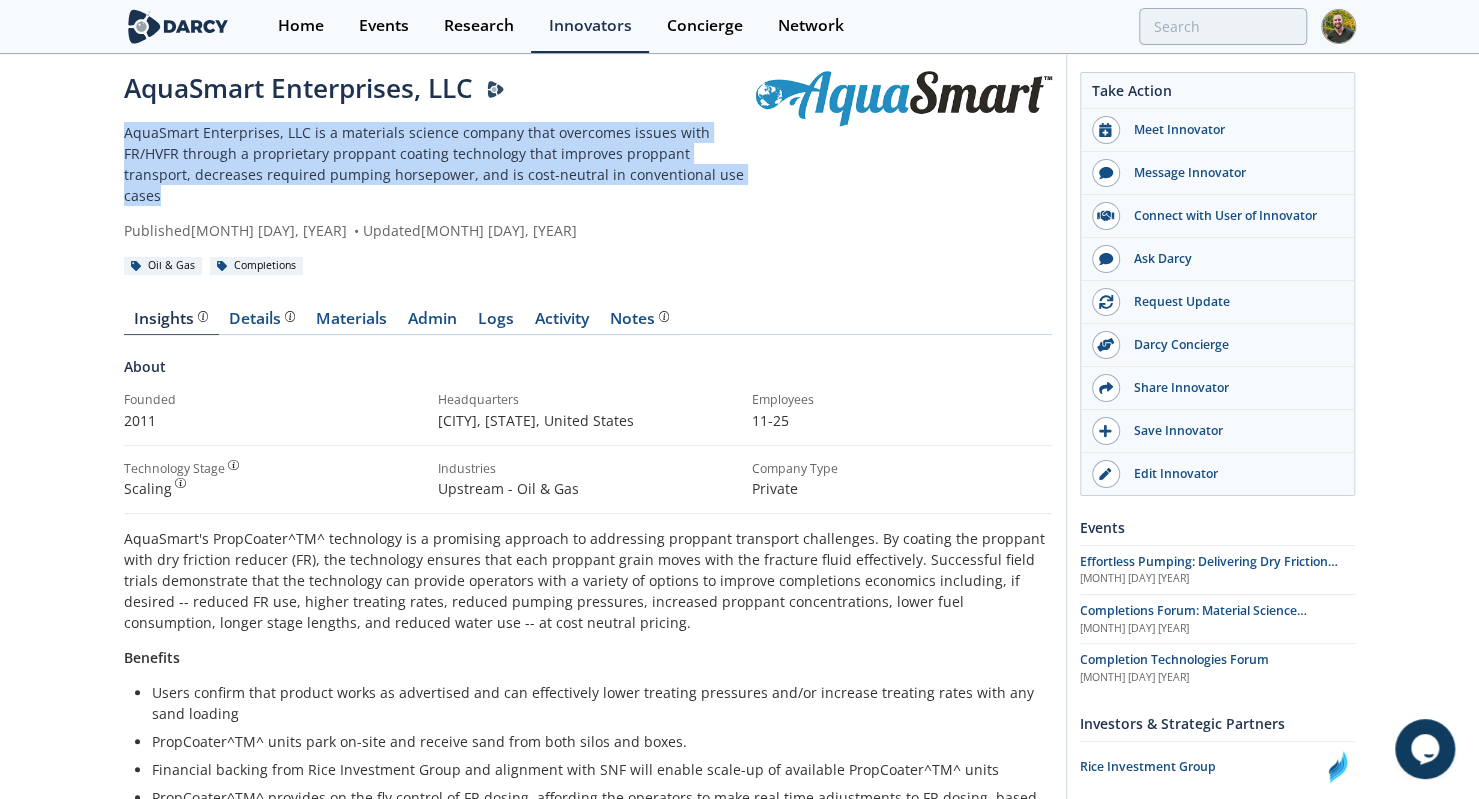 scroll, scrollTop: 0, scrollLeft: 0, axis: both 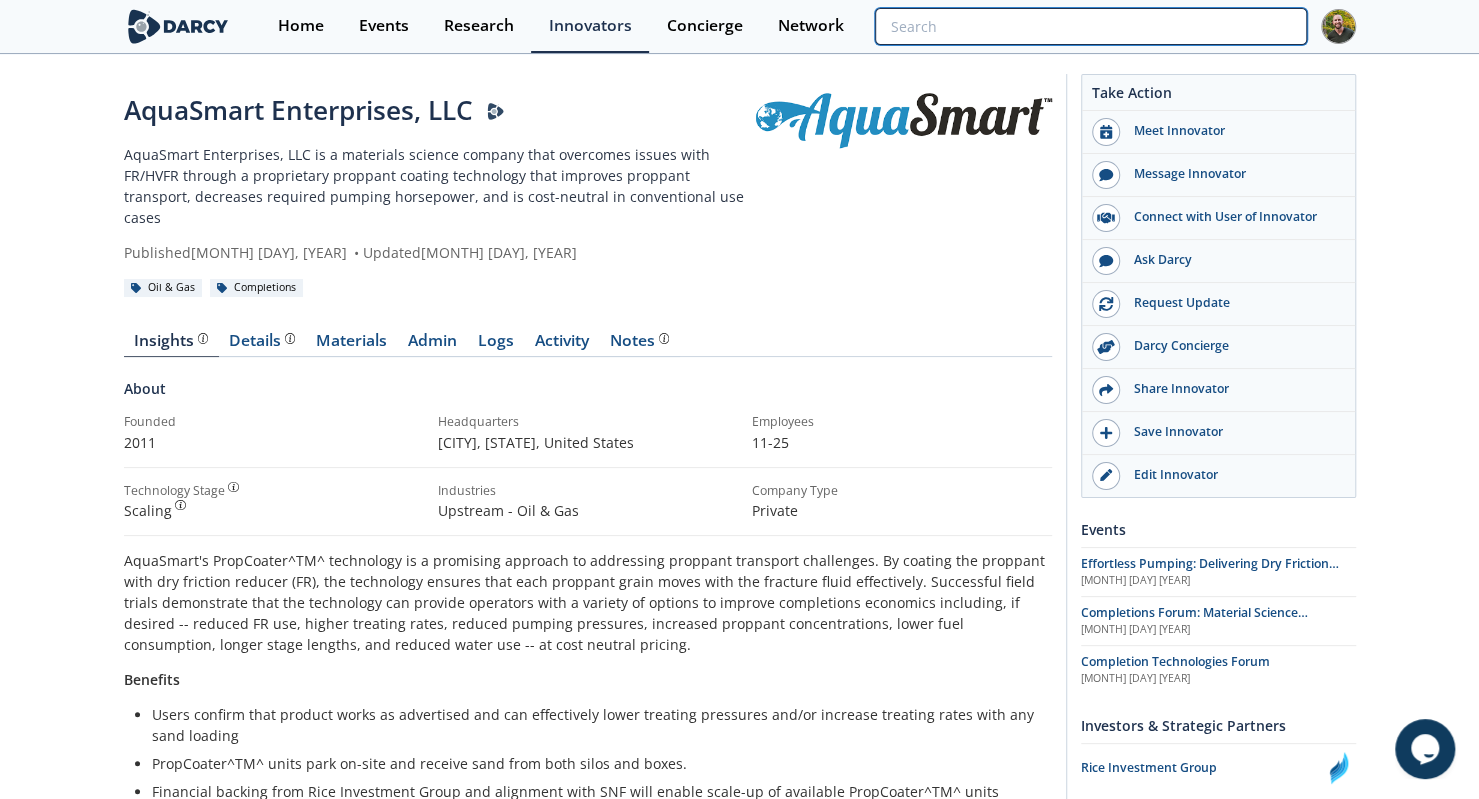 click at bounding box center [1090, 26] 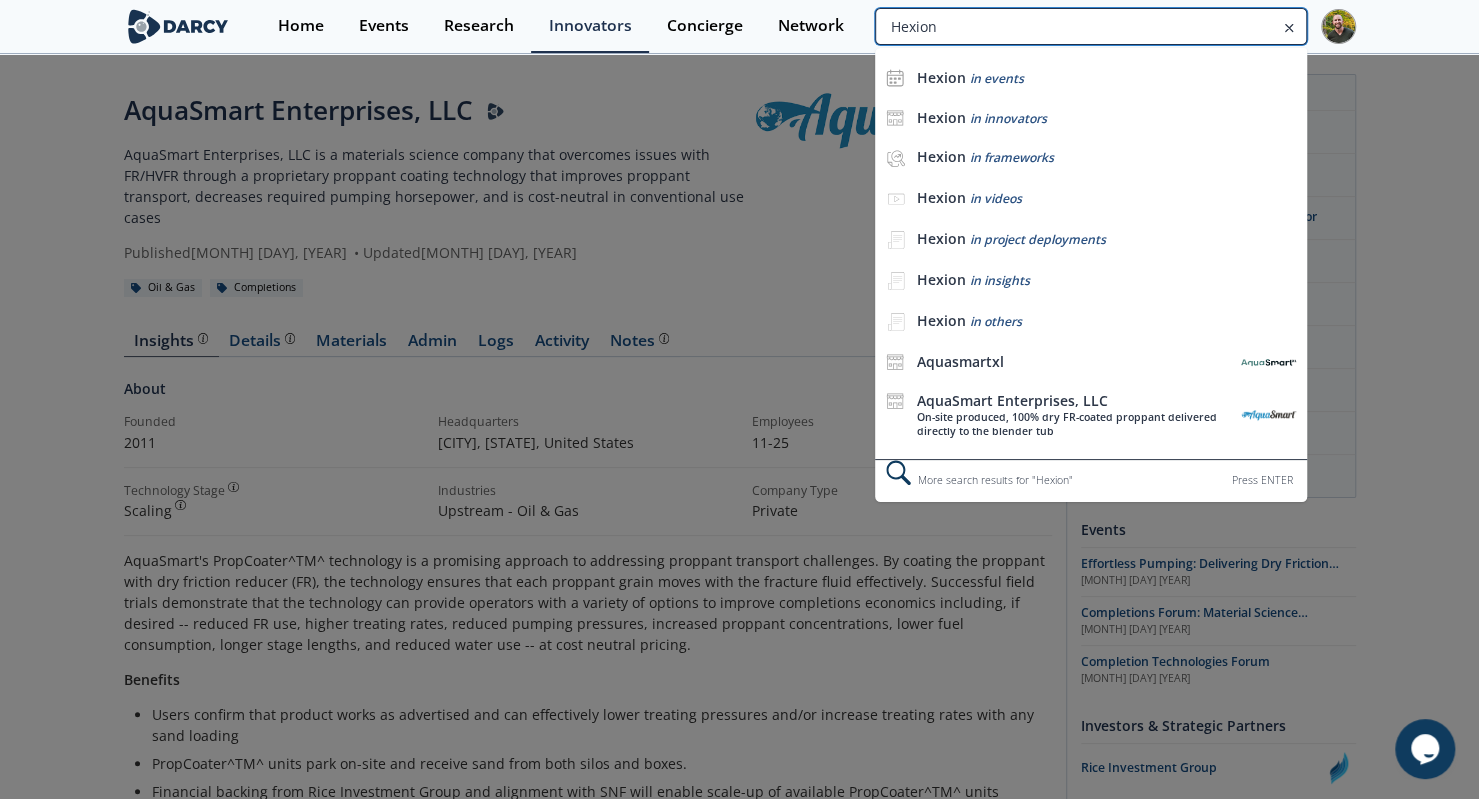 type on "Hexion" 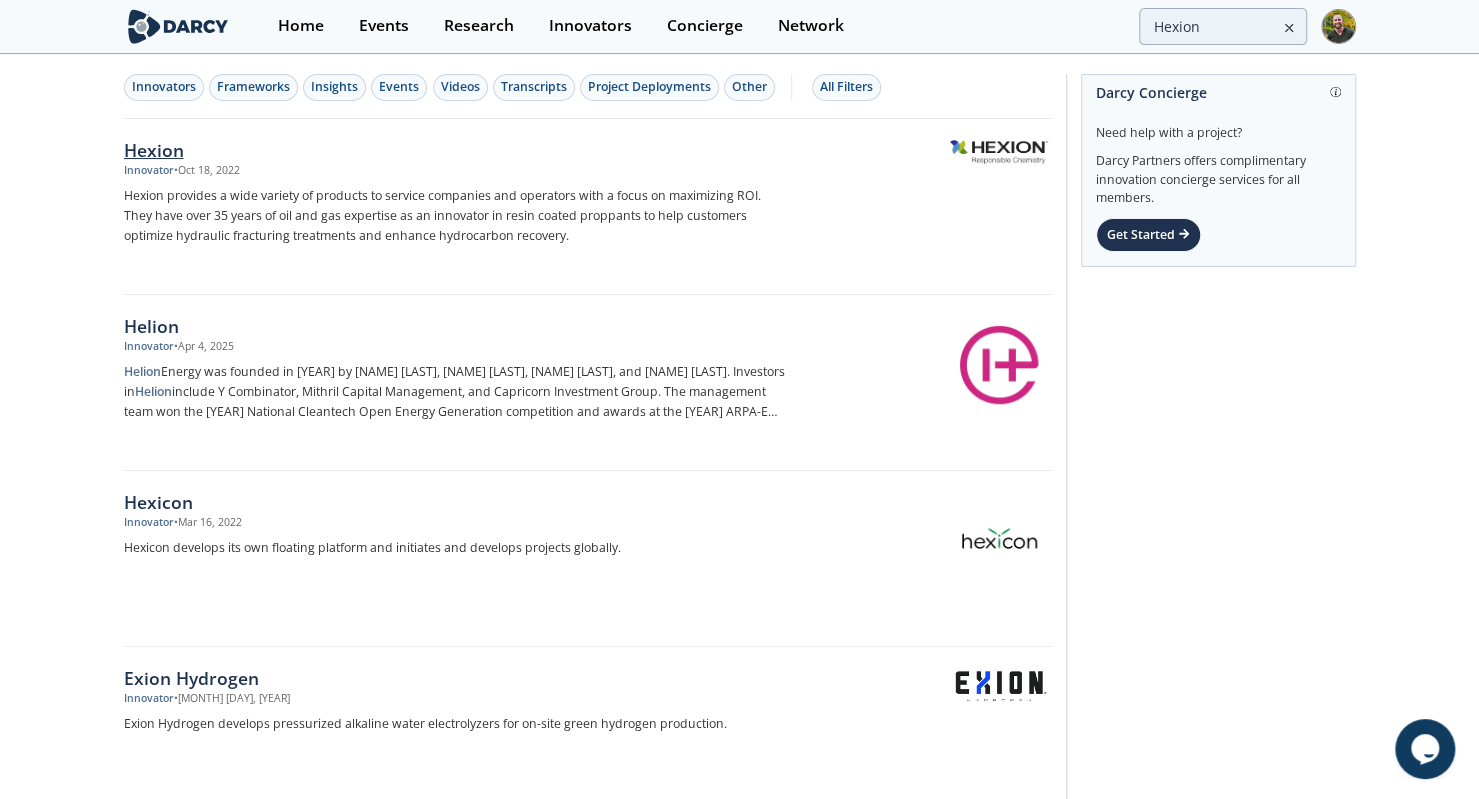 click on "Hexion" at bounding box center [455, 150] 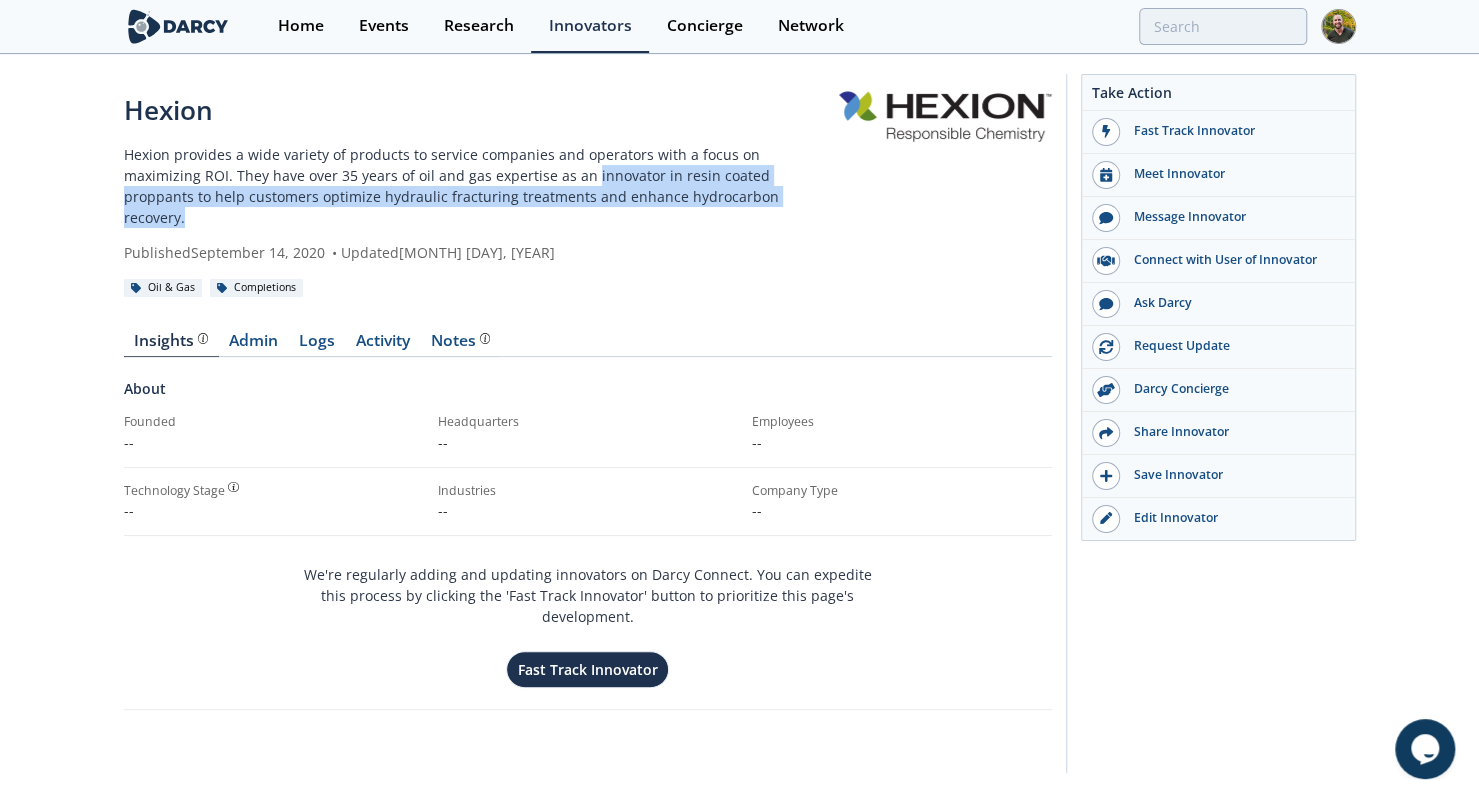 drag, startPoint x: 507, startPoint y: 177, endPoint x: 775, endPoint y: 190, distance: 268.31512 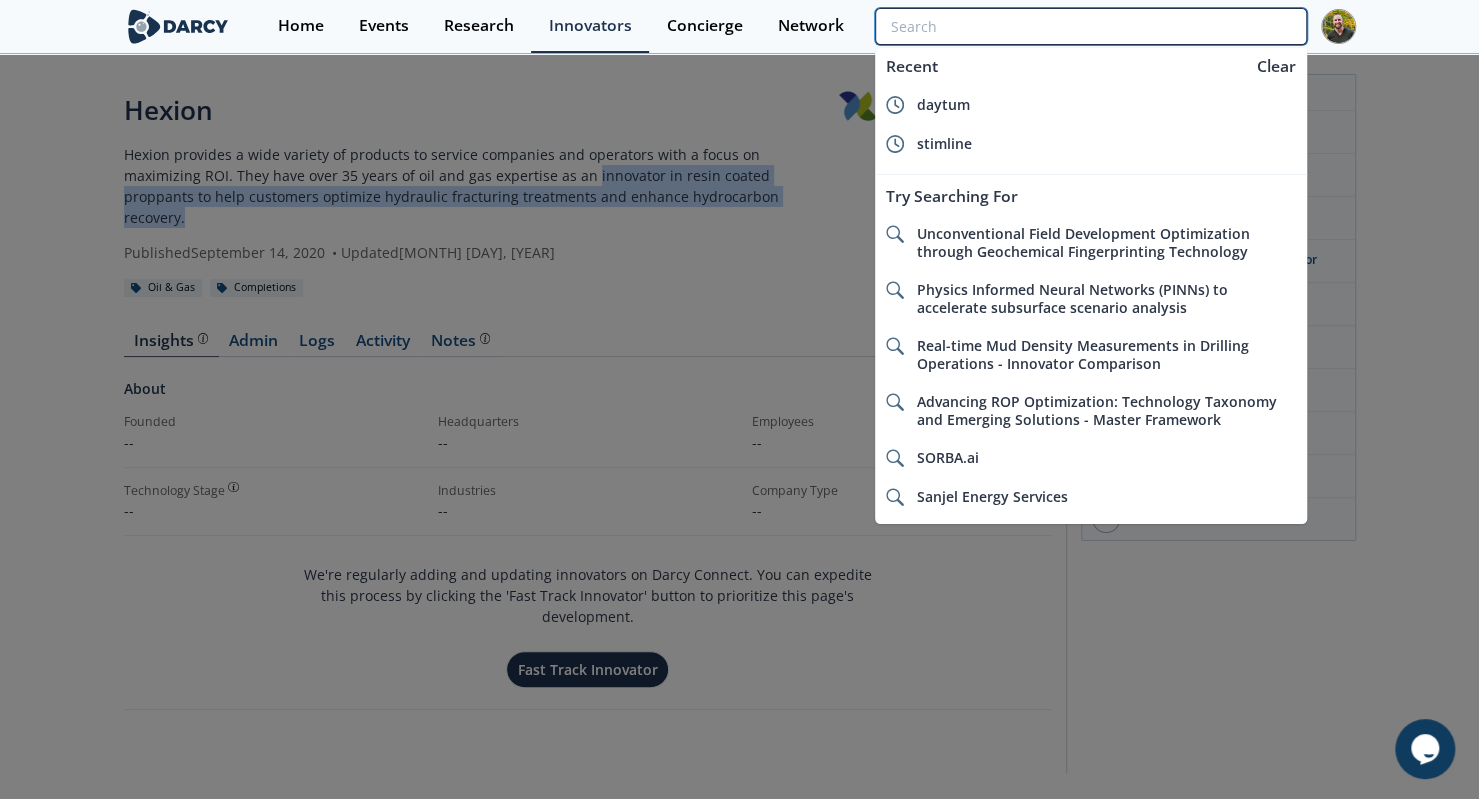 click at bounding box center [1090, 26] 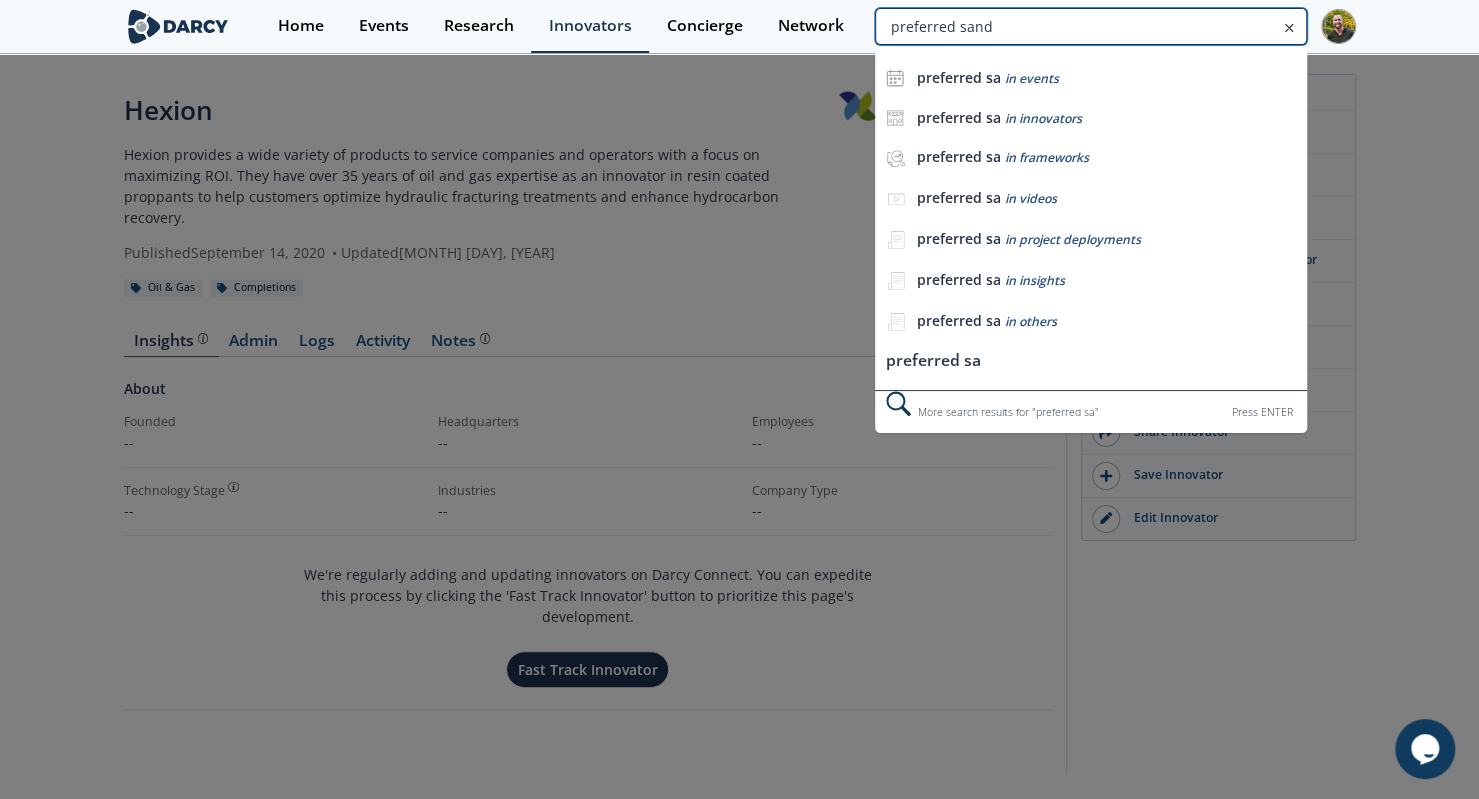 type on "preferred sand" 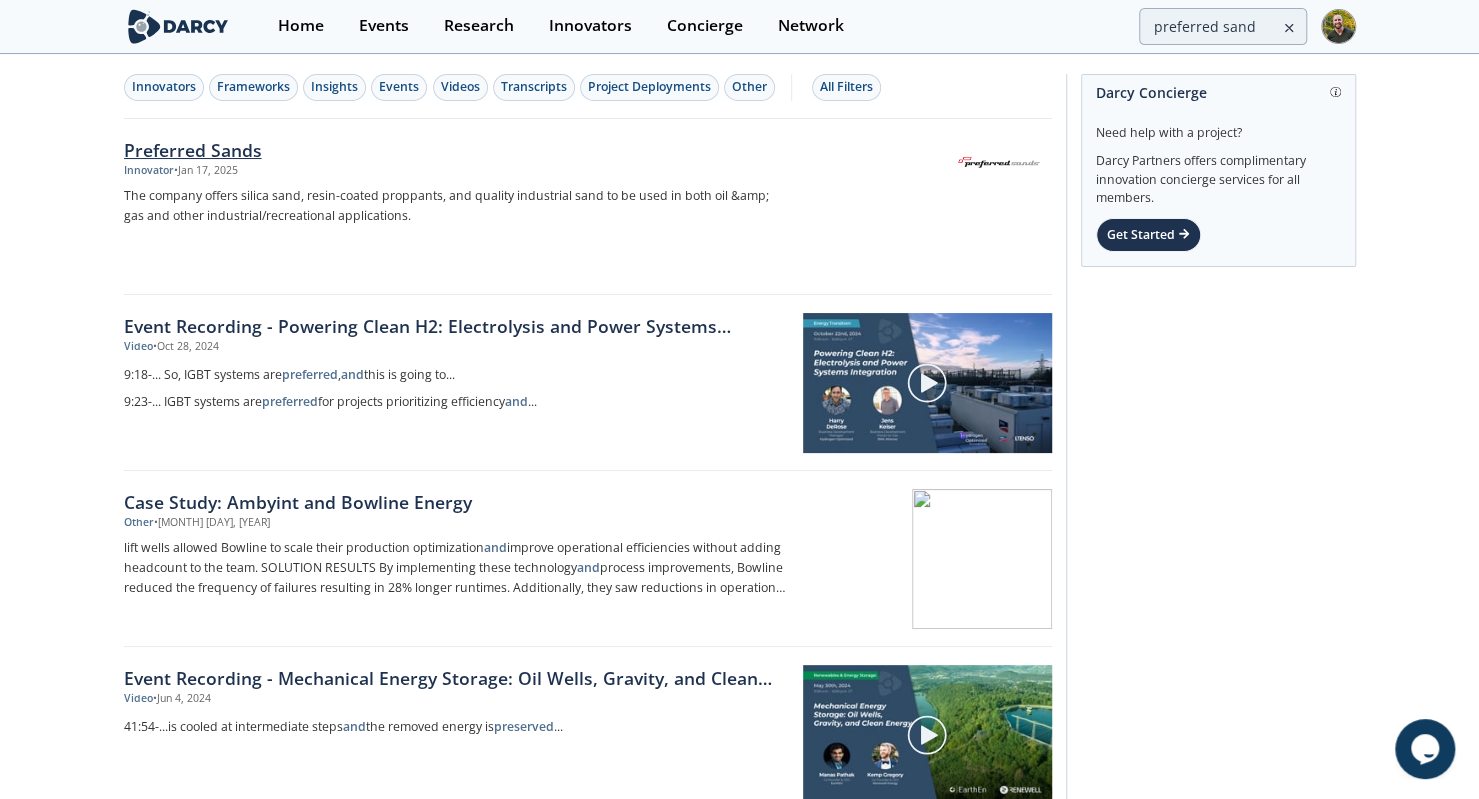 click on "Preferred Sands" at bounding box center (455, 150) 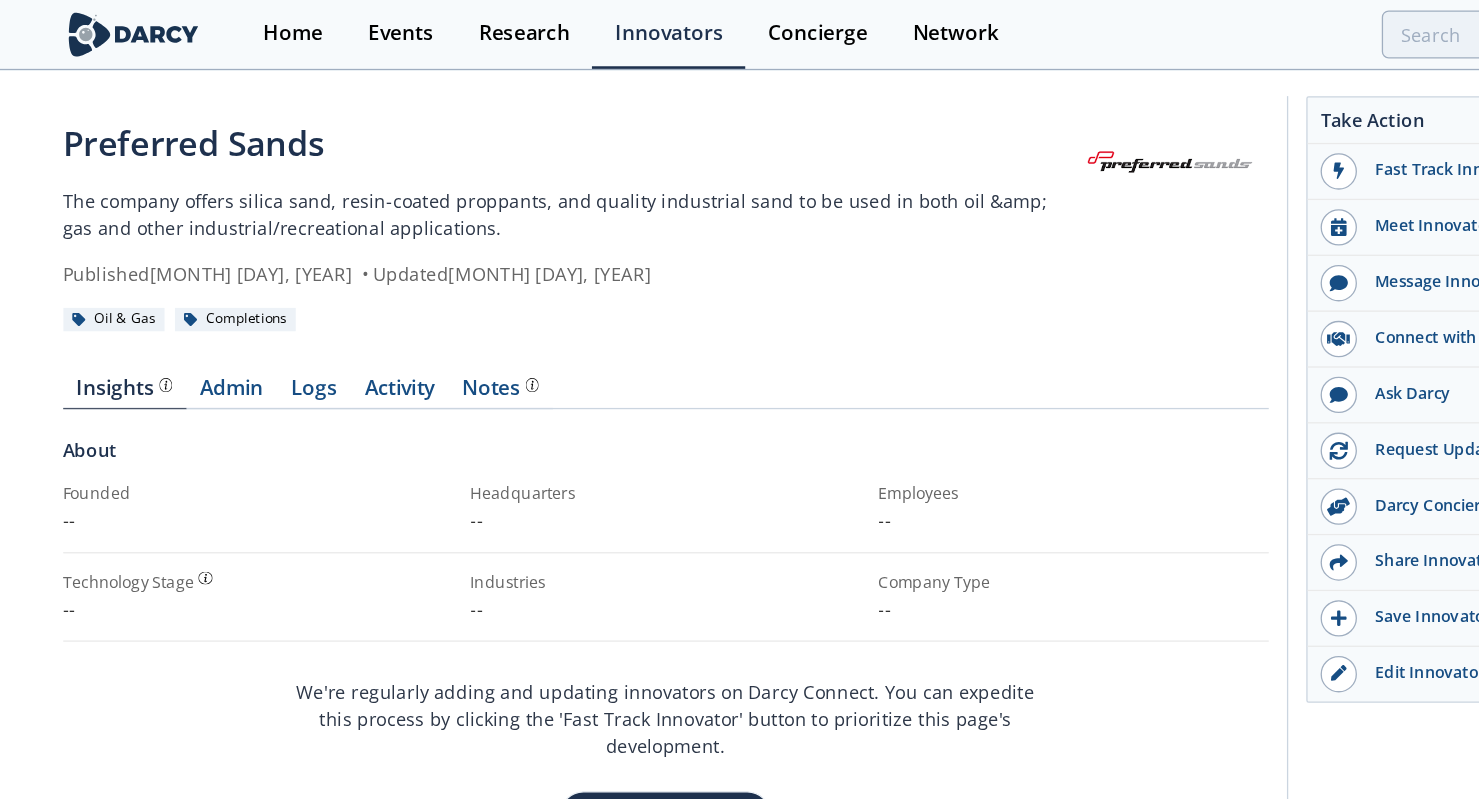 drag, startPoint x: 265, startPoint y: 155, endPoint x: 553, endPoint y: 197, distance: 291.0464 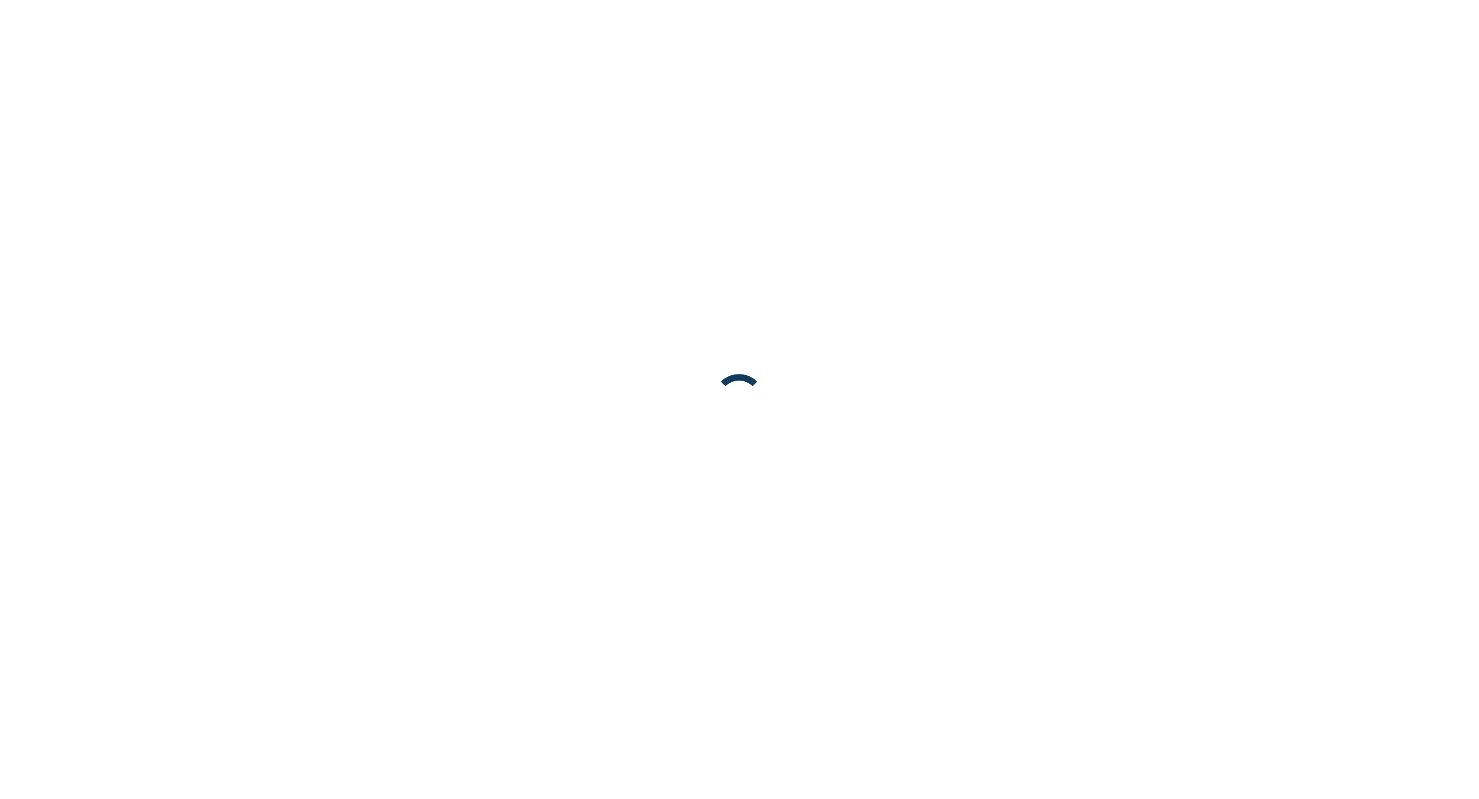 scroll, scrollTop: 0, scrollLeft: 0, axis: both 